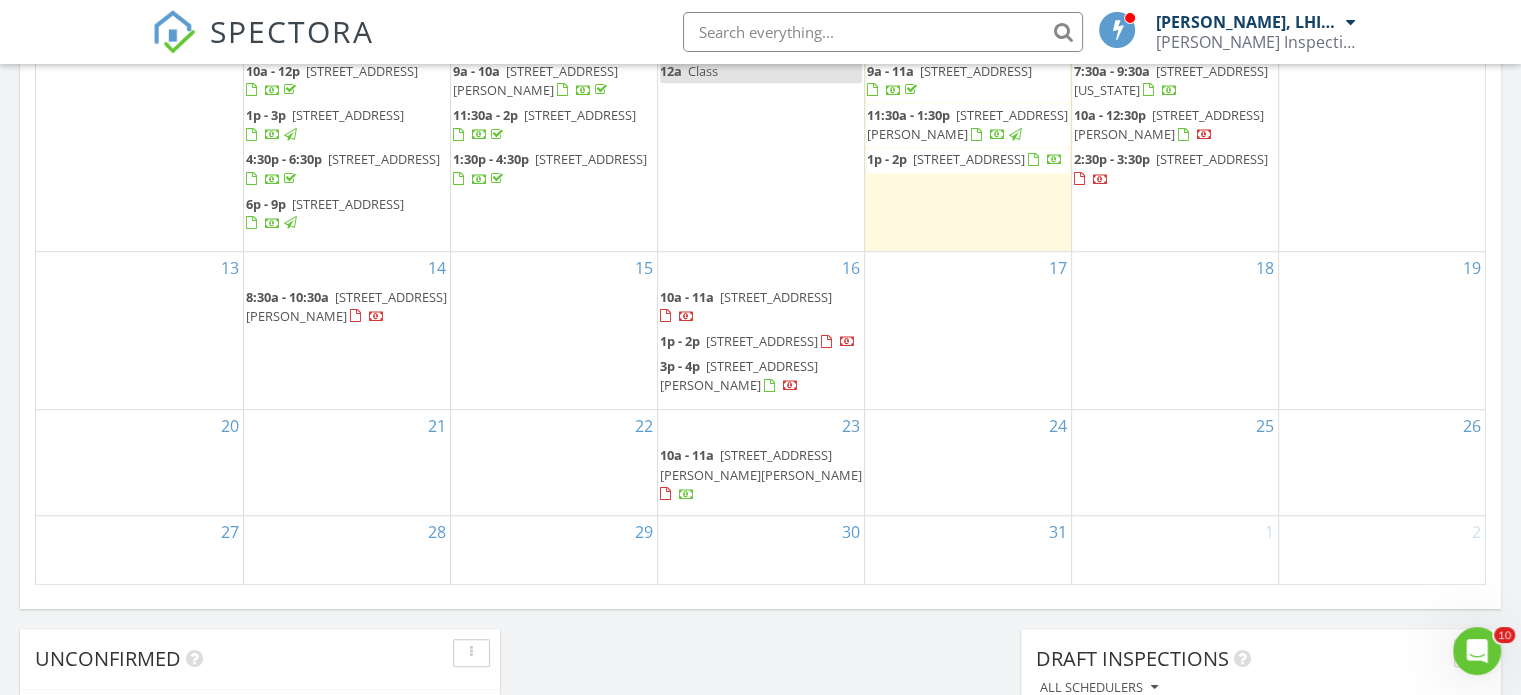 scroll, scrollTop: 0, scrollLeft: 0, axis: both 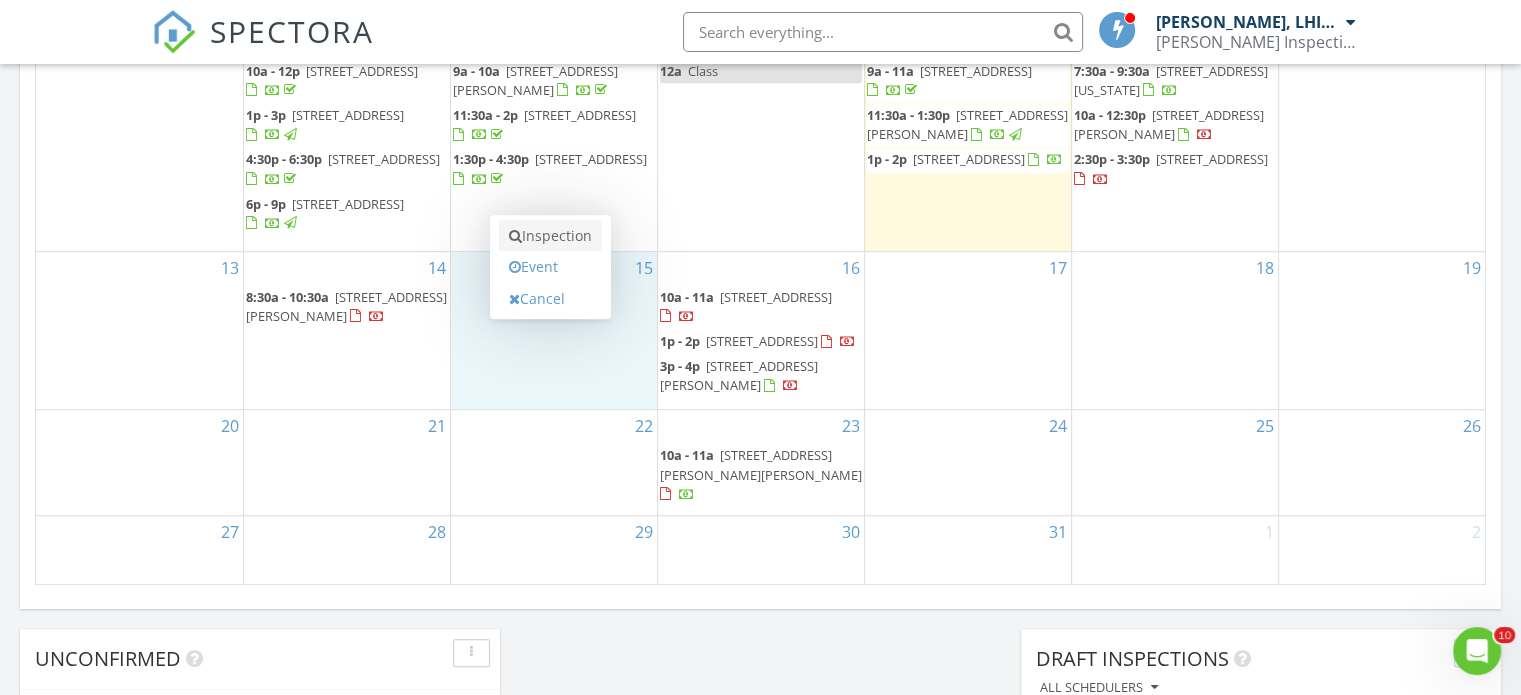 click on "Inspection" at bounding box center (550, 236) 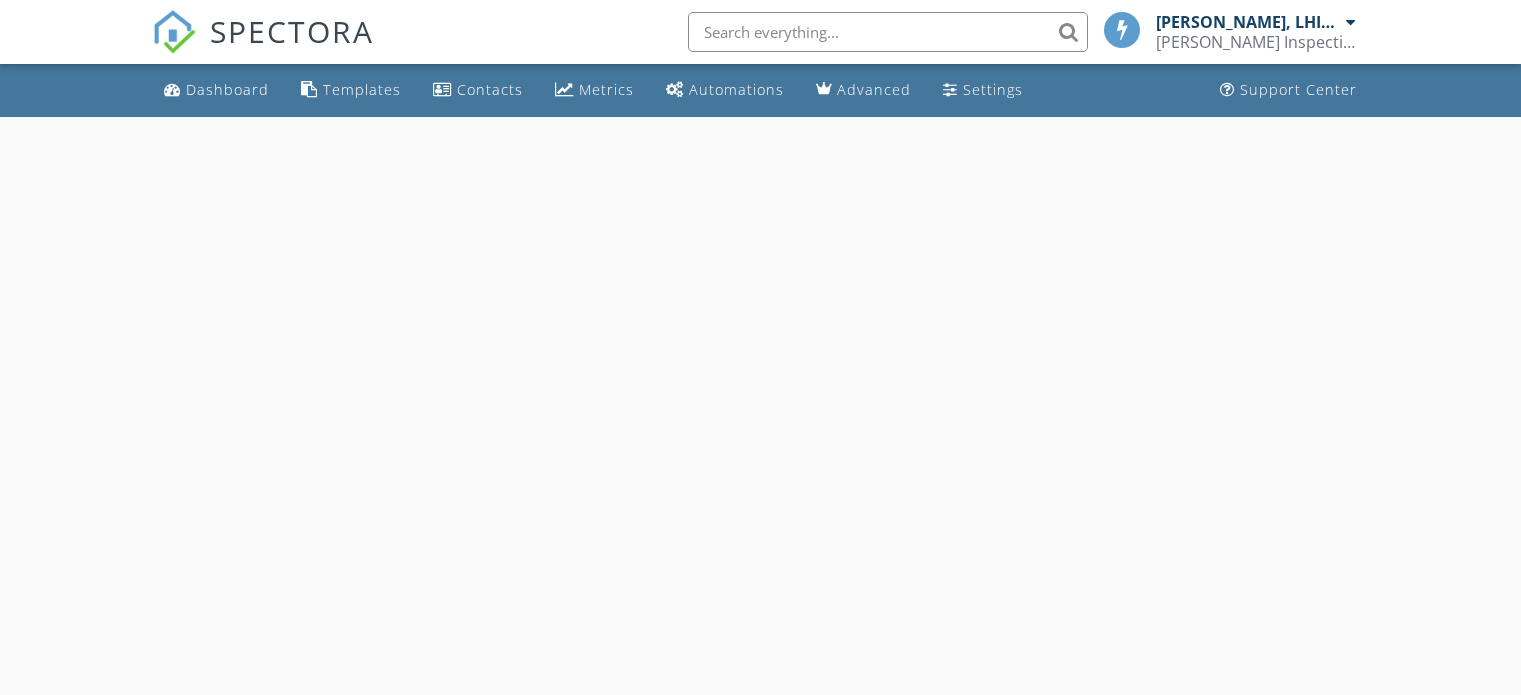 scroll, scrollTop: 0, scrollLeft: 0, axis: both 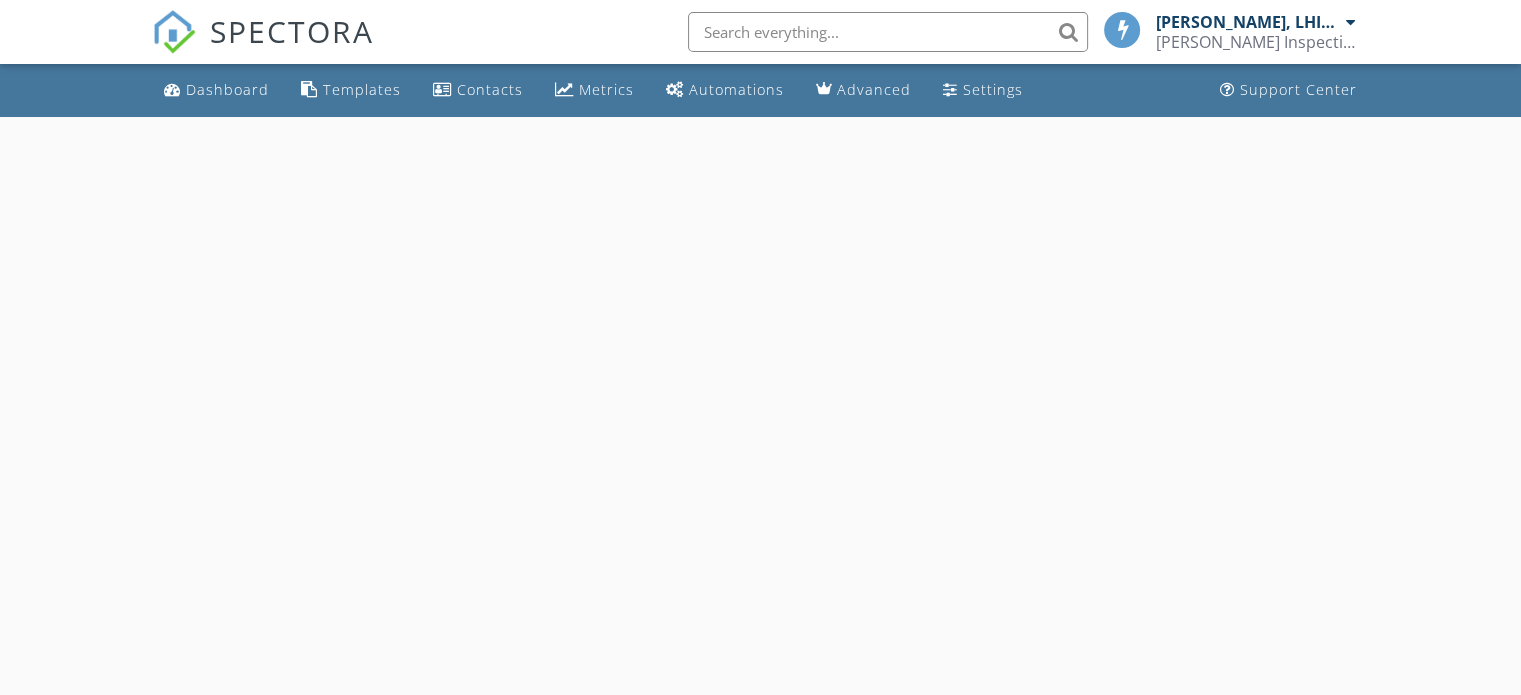 select on "6" 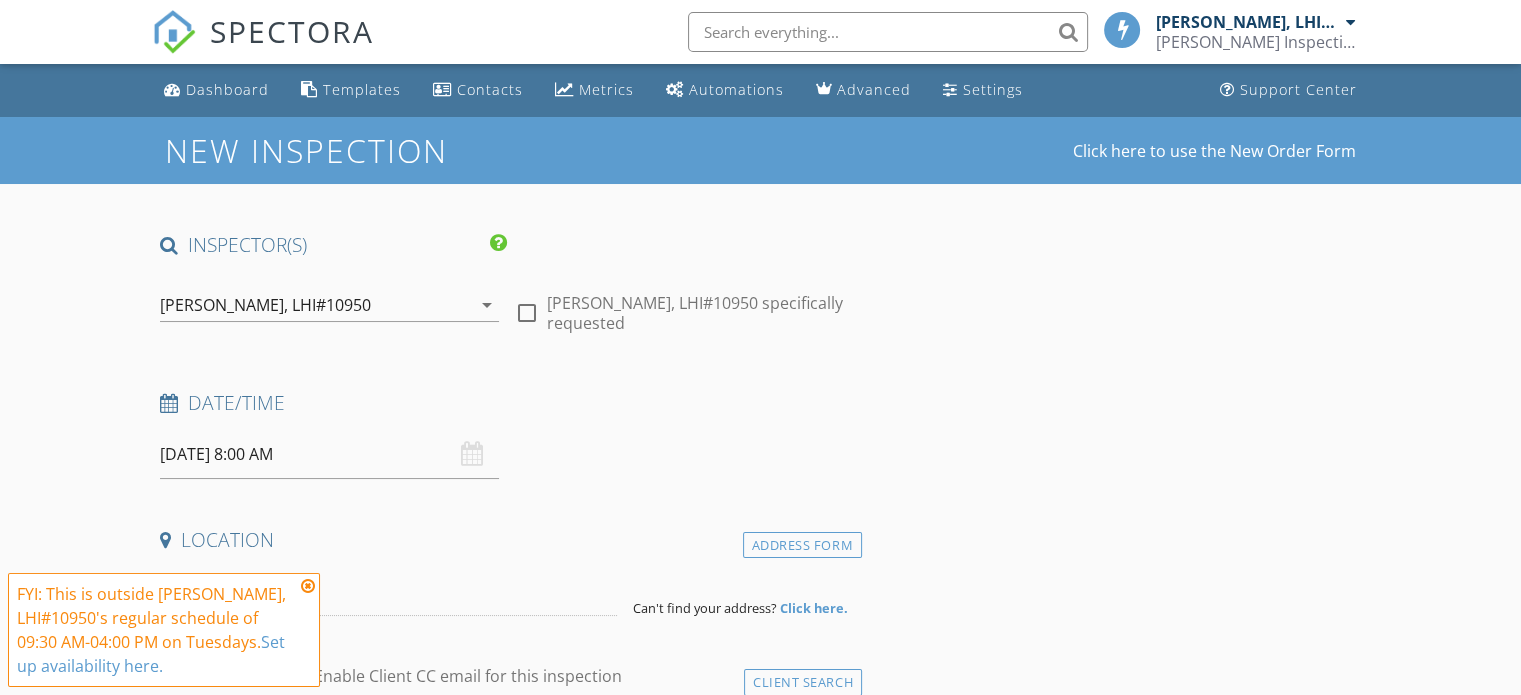 scroll, scrollTop: 0, scrollLeft: 0, axis: both 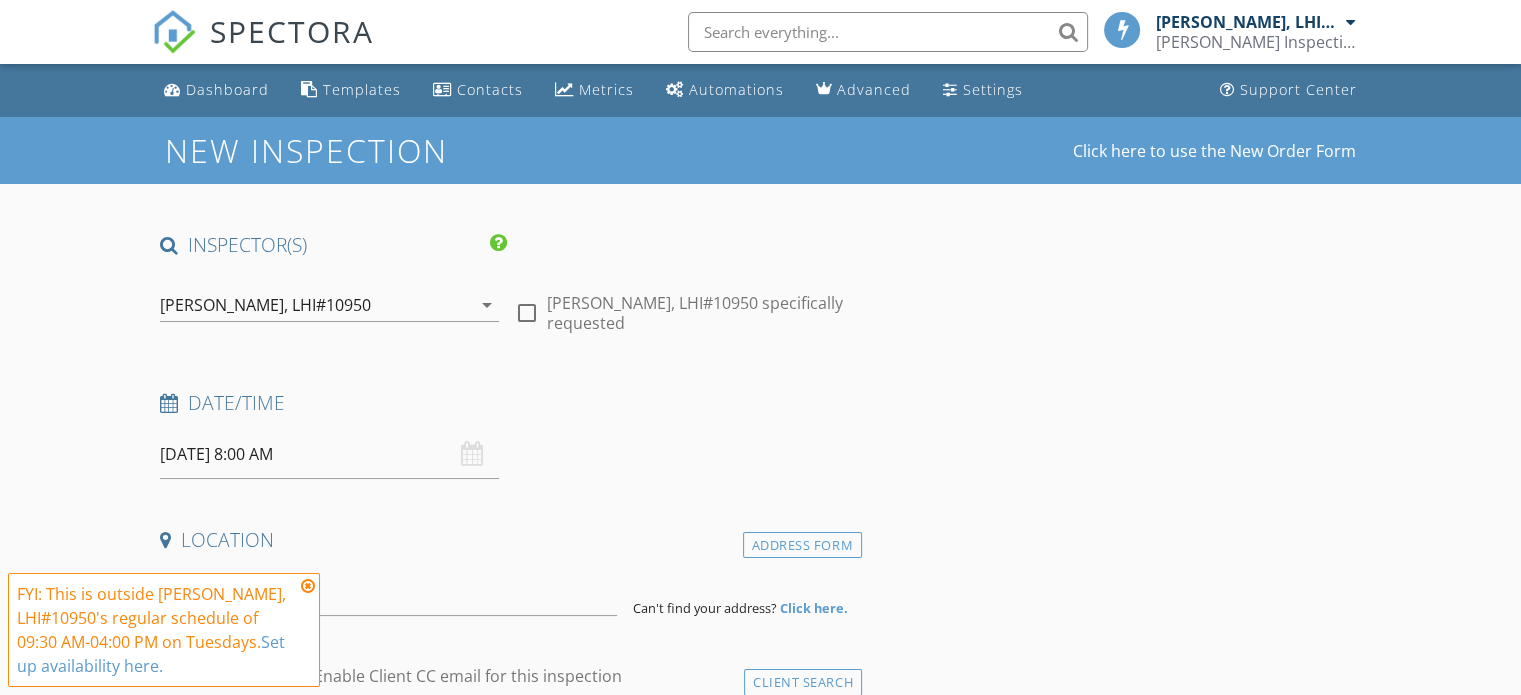 click on "07/15/2025 8:00 AM" at bounding box center (329, 454) 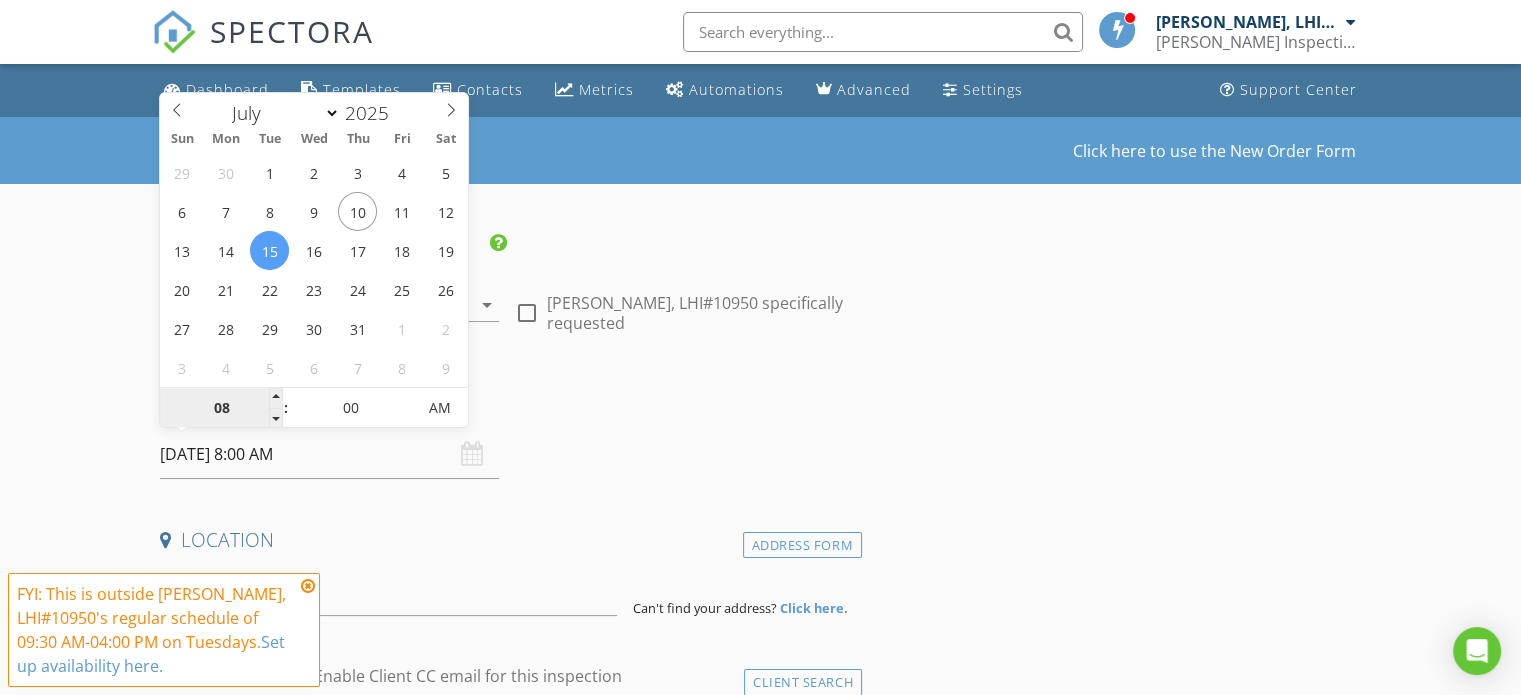 click on "08" at bounding box center [221, 409] 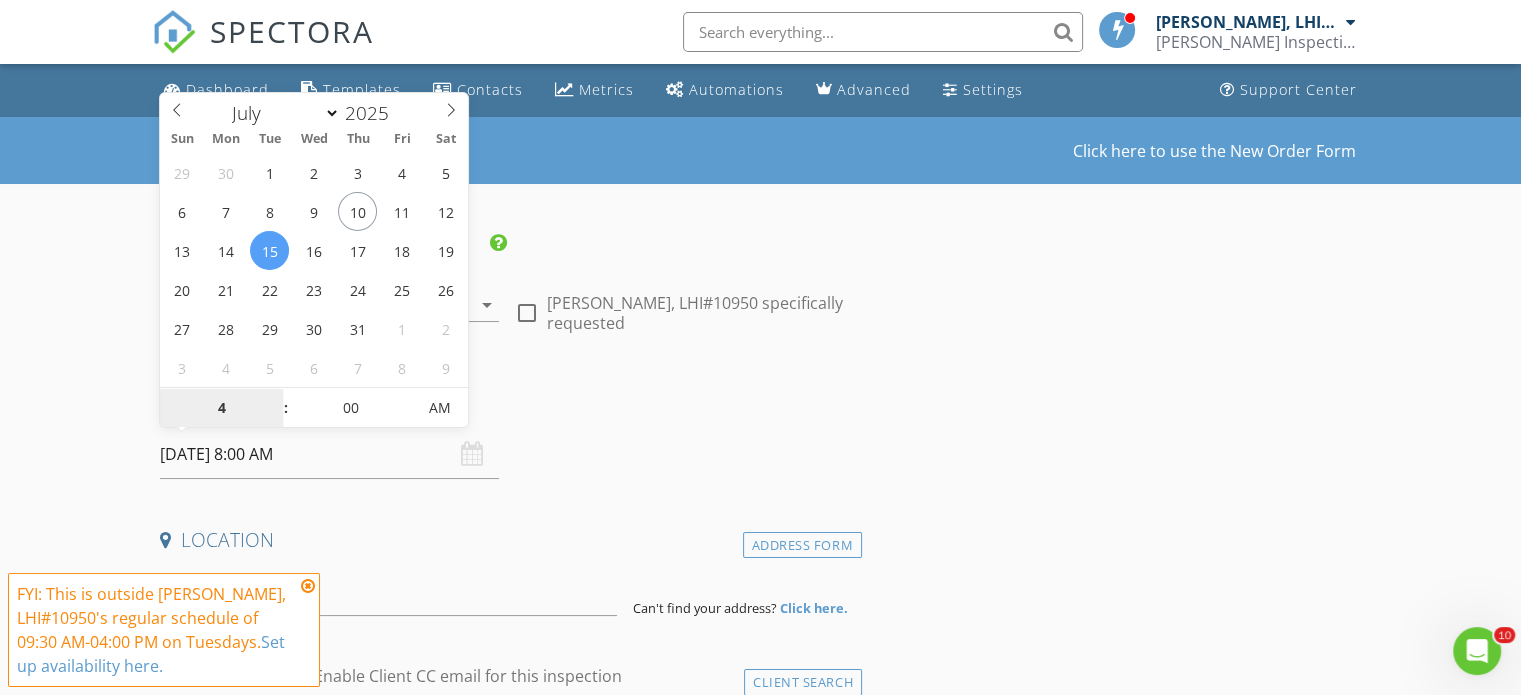 scroll, scrollTop: 0, scrollLeft: 0, axis: both 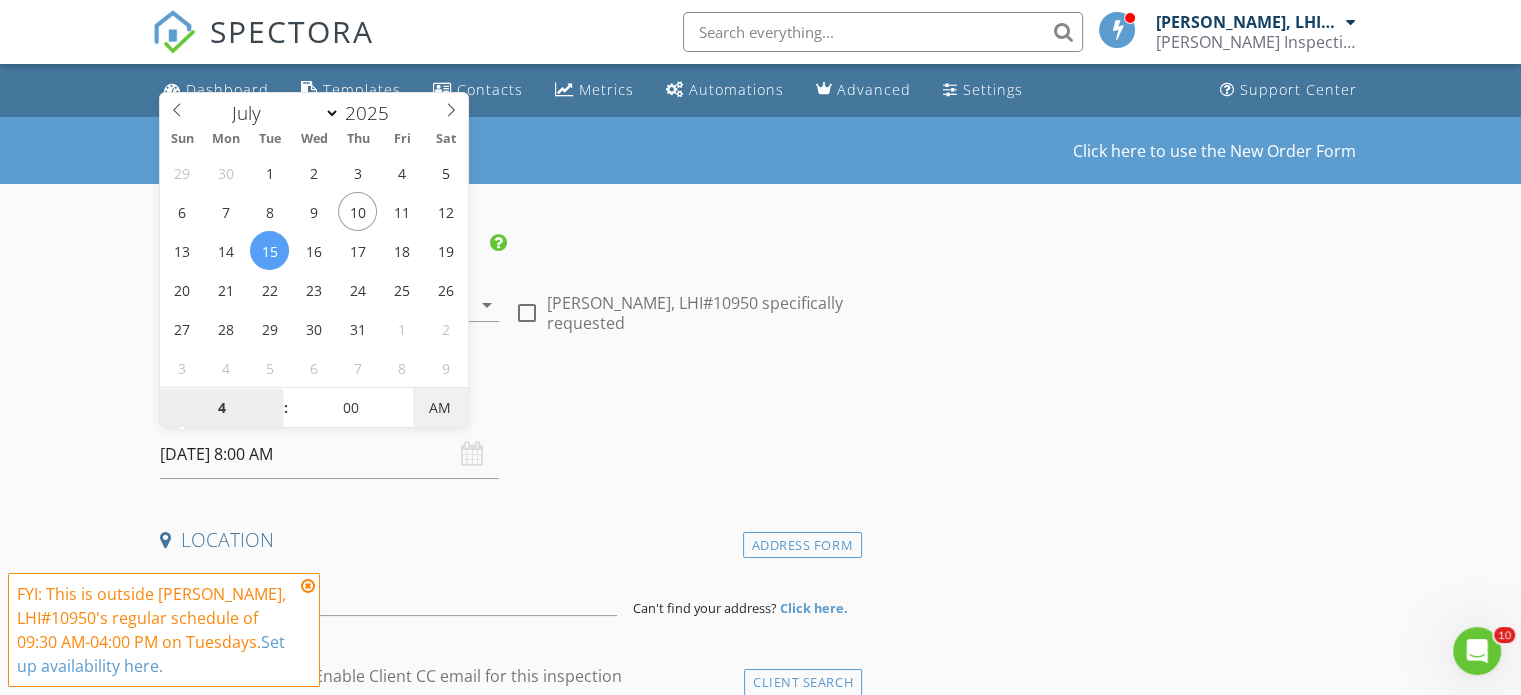 type on "04" 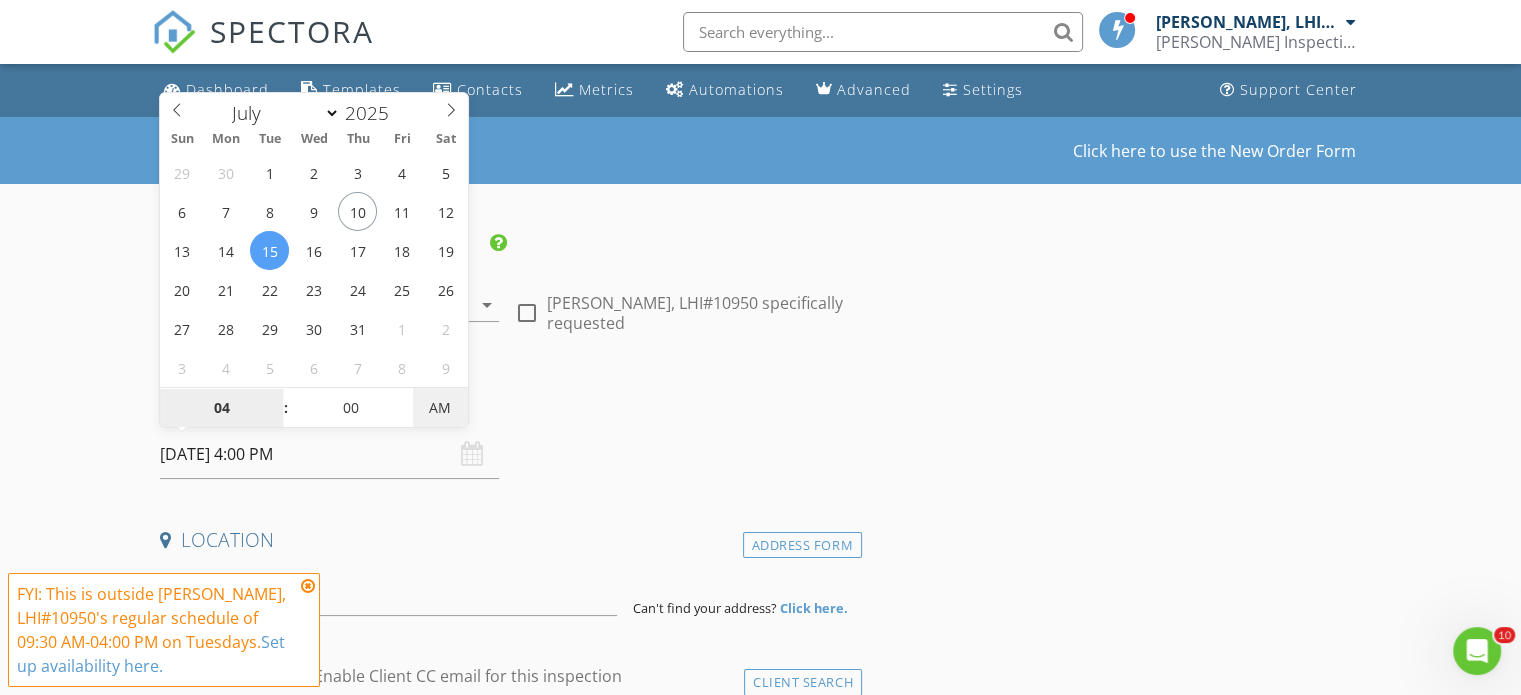 click on "AM" at bounding box center (440, 408) 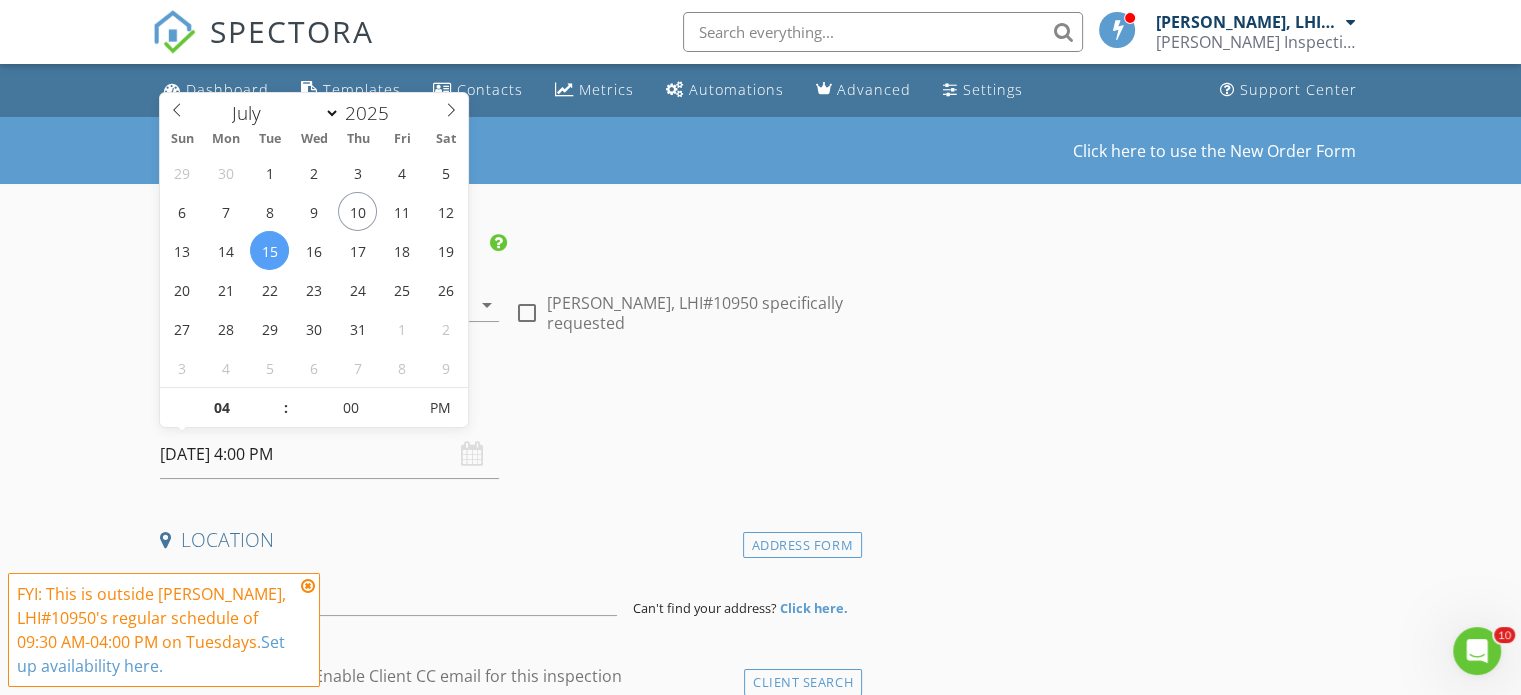 click on "INSPECTOR(S)
check_box   Shawn Bernard, LHI#10950   PRIMARY   Shawn Bernard, LHI#10950 arrow_drop_down   check_box_outline_blank Shawn Bernard, LHI#10950 specifically requested
Date/Time
07/15/2025 4:00 PM
Location
Address Form       Can't find your address?   Click here.
client
check_box Enable Client CC email for this inspection   Client Search     check_box_outline_blank Client is a Company/Organization     First Name   Last Name   Email   CC Email   Phone   Address   City   State   Zip       Notes   Private Notes
ADD ADDITIONAL client
SERVICES
check_box_outline_blank   Lafayette  Level 1 < 1000 Sqft    < 1000 sqft  check_box_outline_blank   Lafayette Level 2 ( 1000 to 1999 sqft)   1001 to 1999 sqft check_box_outline_blank   Lafayette Level 3 ( 2000 to 2500 sqft)" at bounding box center [507, 1633] 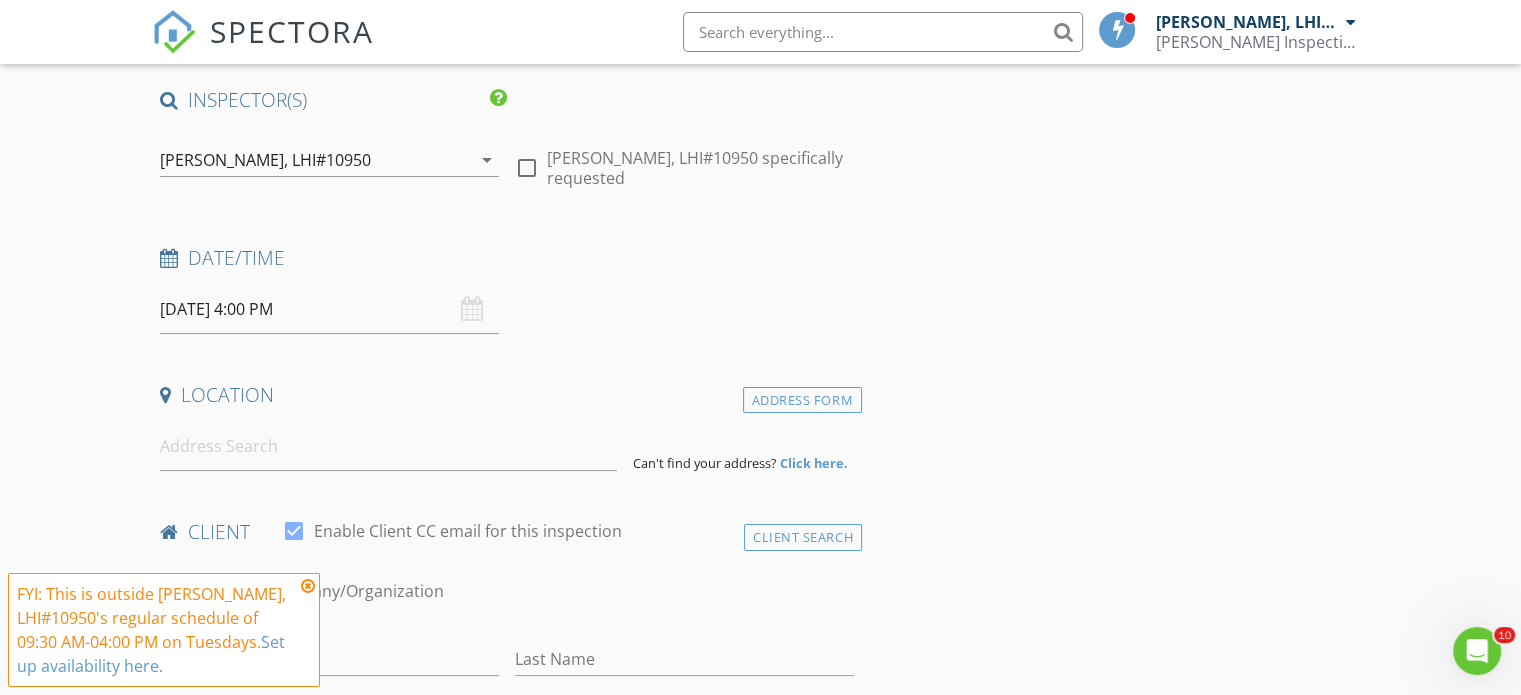 scroll, scrollTop: 200, scrollLeft: 0, axis: vertical 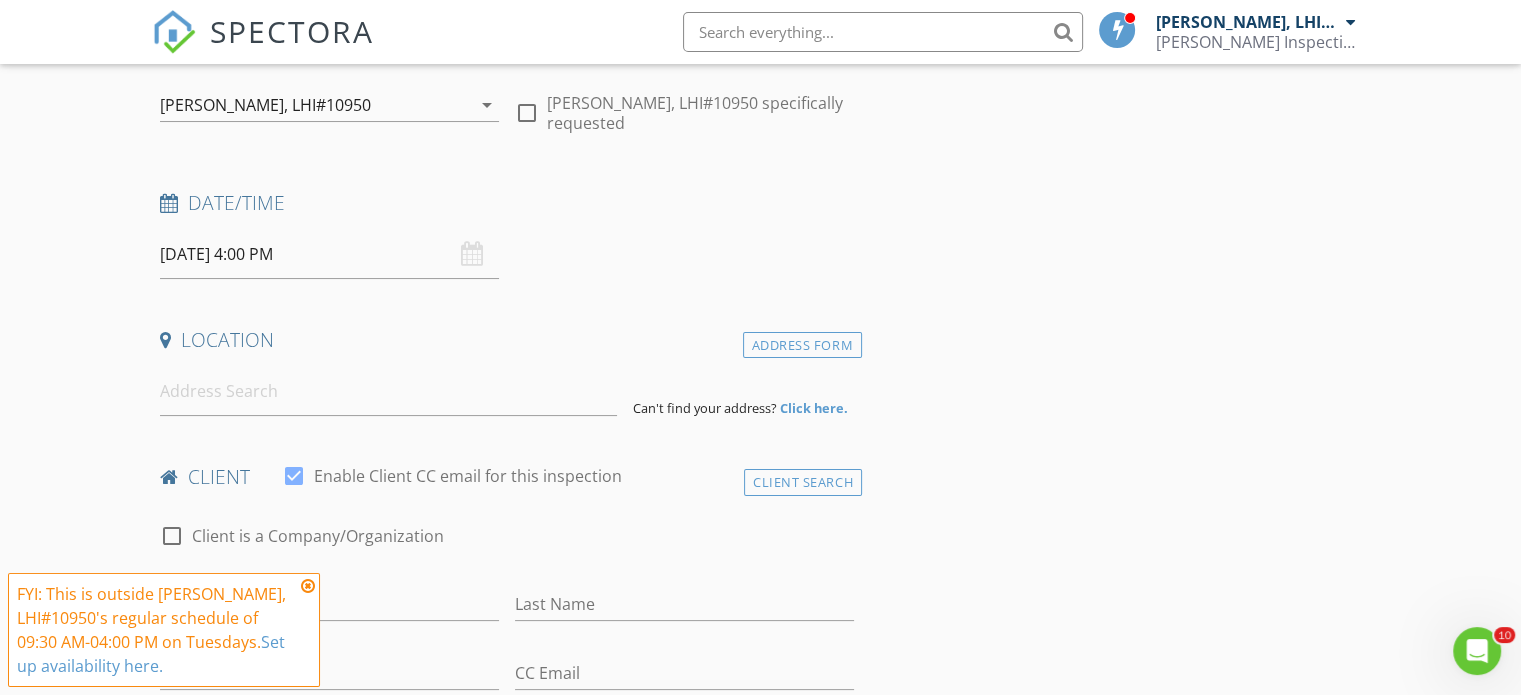click at bounding box center [308, 586] 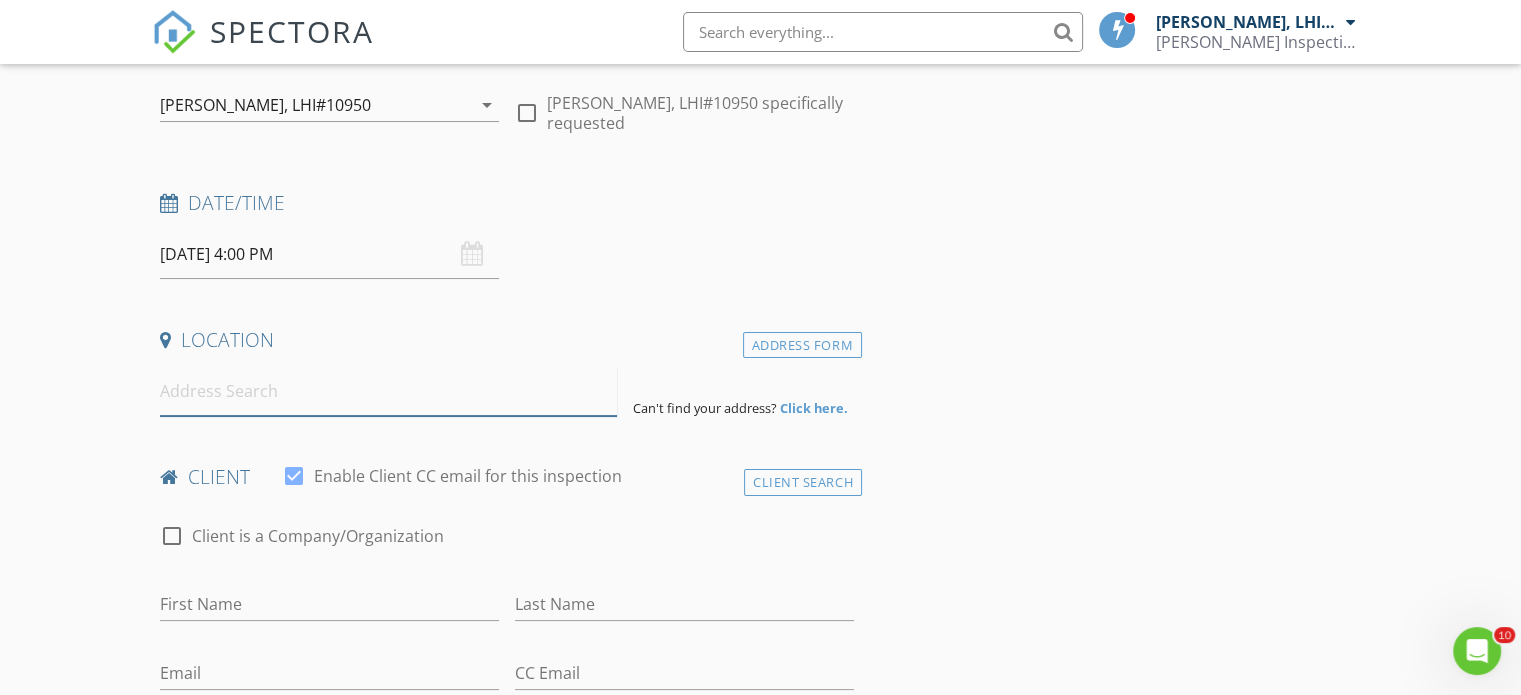 click at bounding box center [388, 391] 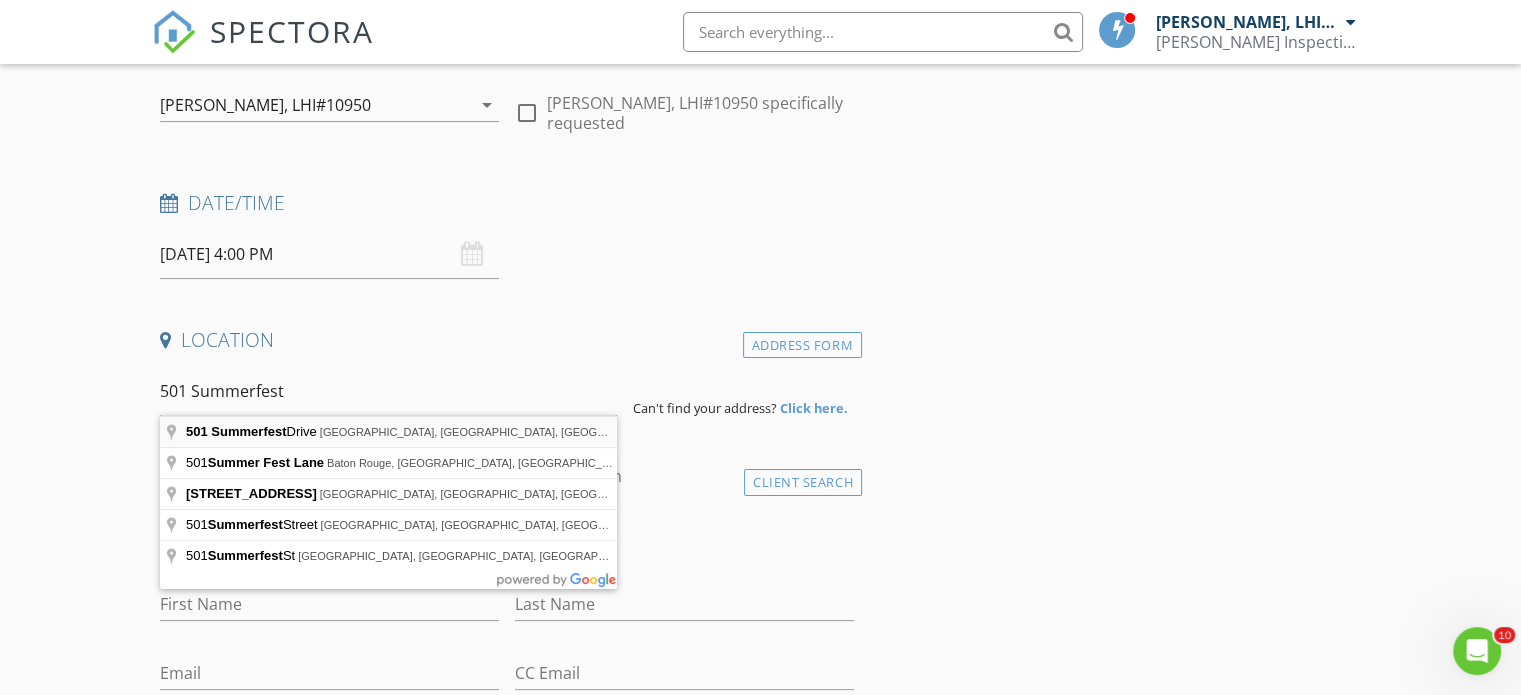 type on "501 Summerfest Drive, Lafayette, LA, USA" 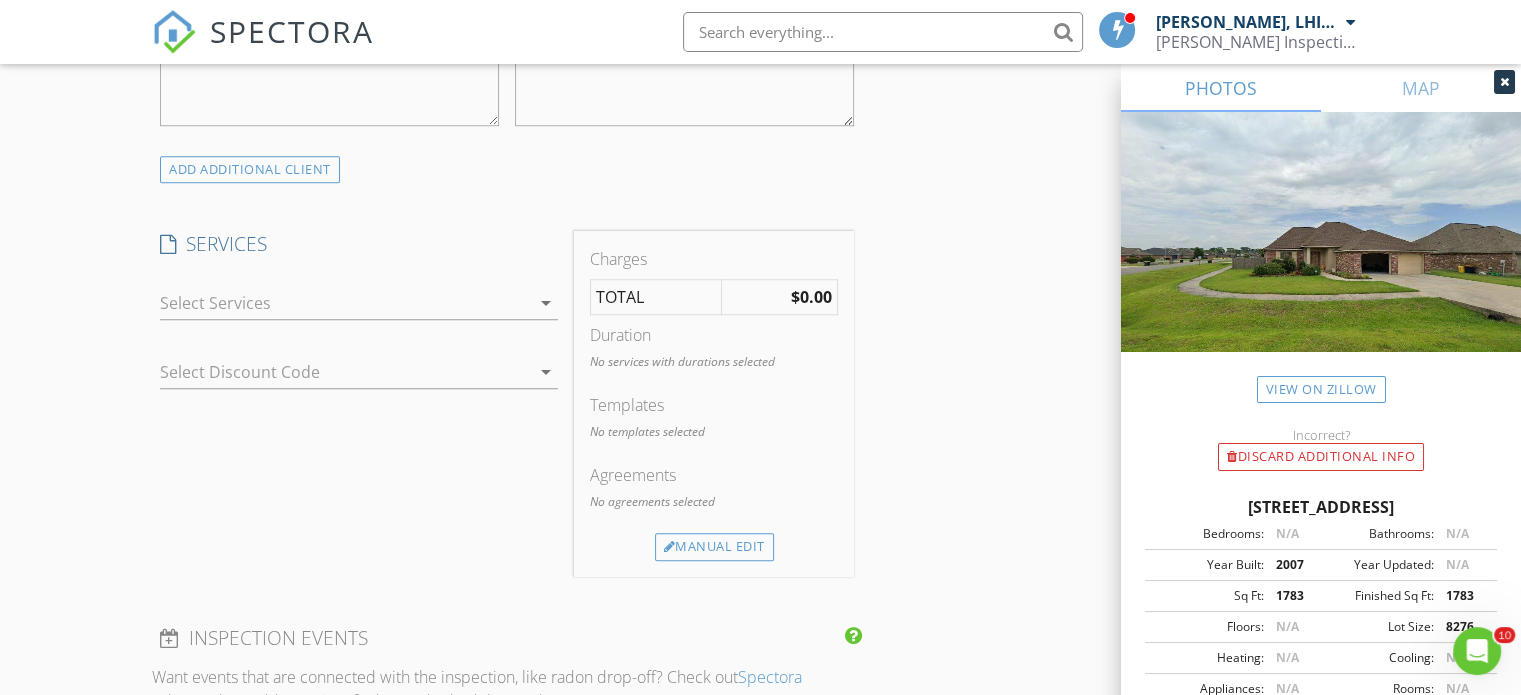 scroll, scrollTop: 1700, scrollLeft: 0, axis: vertical 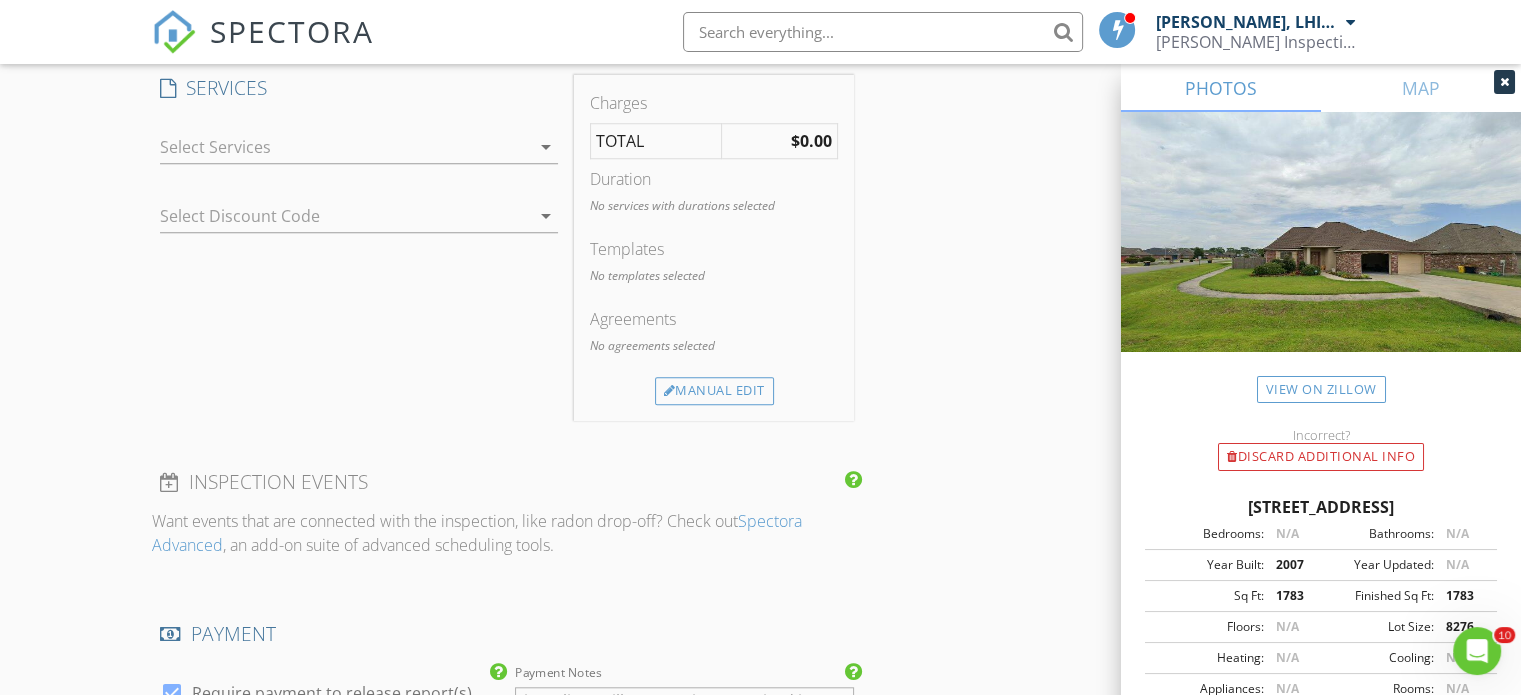 click at bounding box center [345, 147] 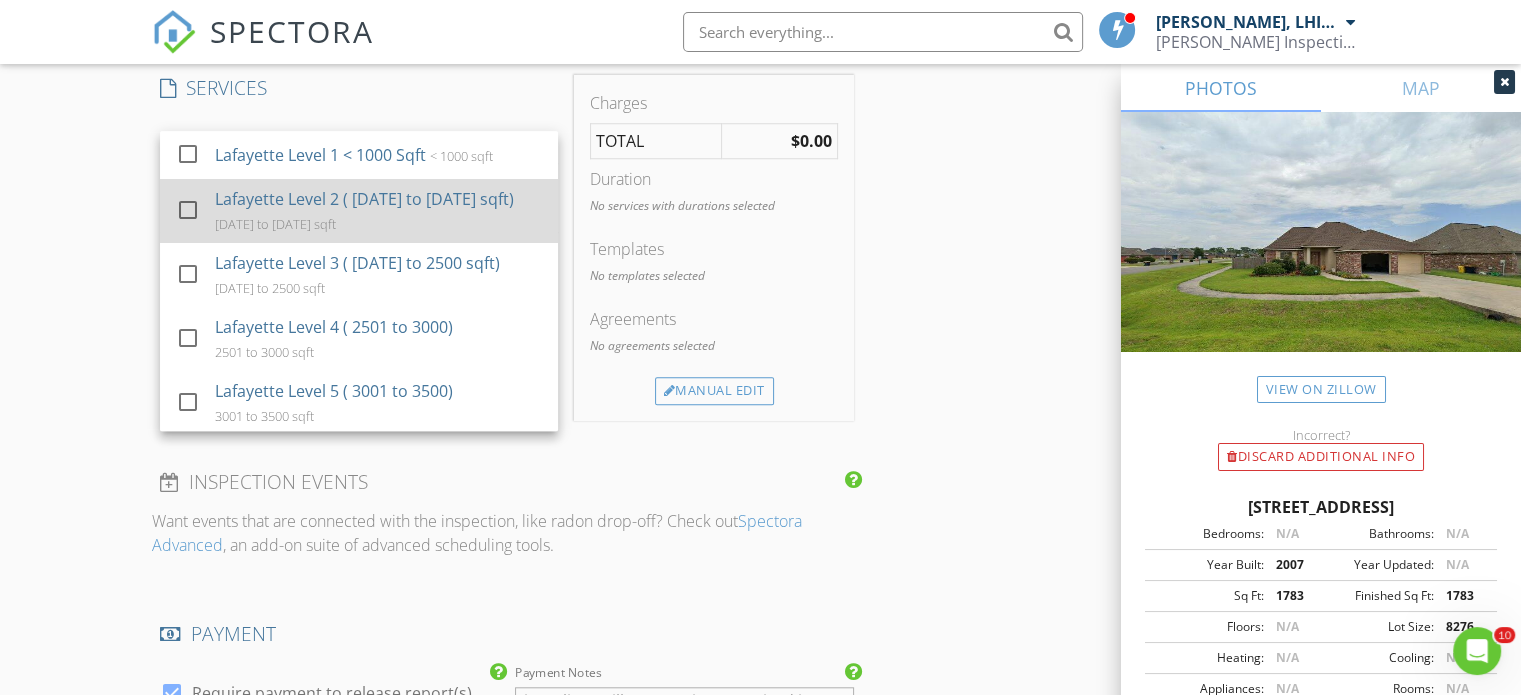 click on "Lafayette Level 2 ( 1000 to 1999 sqft)   1001 to 1999 sqft" at bounding box center (379, 211) 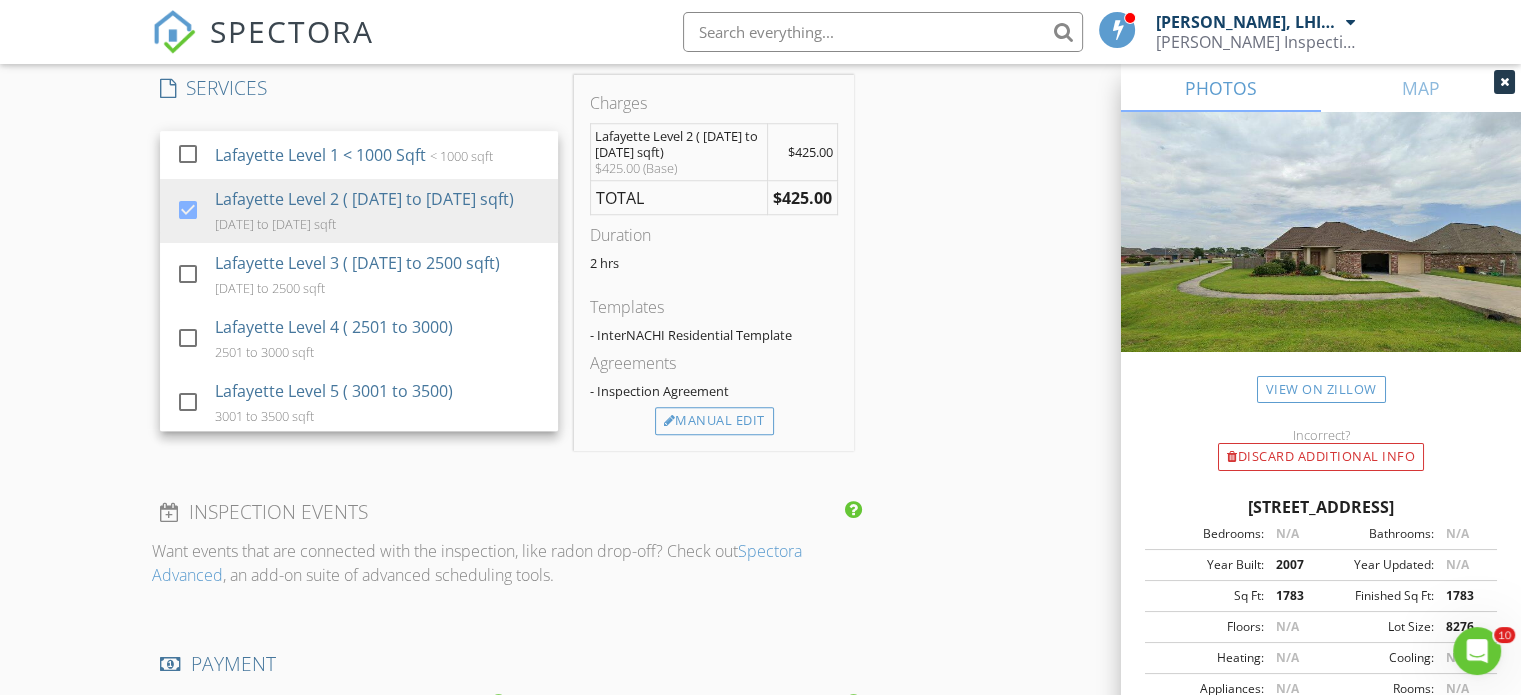 click on "New Inspection
Click here to use the New Order Form
INSPECTOR(S)
check_box   Shawn Bernard, LHI#10950   PRIMARY   Shawn Bernard, LHI#10950 arrow_drop_down   check_box_outline_blank Shawn Bernard, LHI#10950 specifically requested
Date/Time
07/15/2025 4:00 PM
Location
Address Search       Address 501 Summerfest Dr   Unit   City Lafayette   State LA   Zip 70507   County Lafayette Parish     Square Feet 1783   Year Built 2007   Foundation arrow_drop_down     Shawn Bernard, LHI#10950     14.3 miles     (23 minutes)
client
check_box Enable Client CC email for this inspection   Client Search     check_box_outline_blank Client is a Company/Organization     First Name   Last Name   Email   CC Email   Phone   Address   City   State   Zip       Notes   Private Notes
ADD ADDITIONAL client
< 1000 sqft" at bounding box center (760, 187) 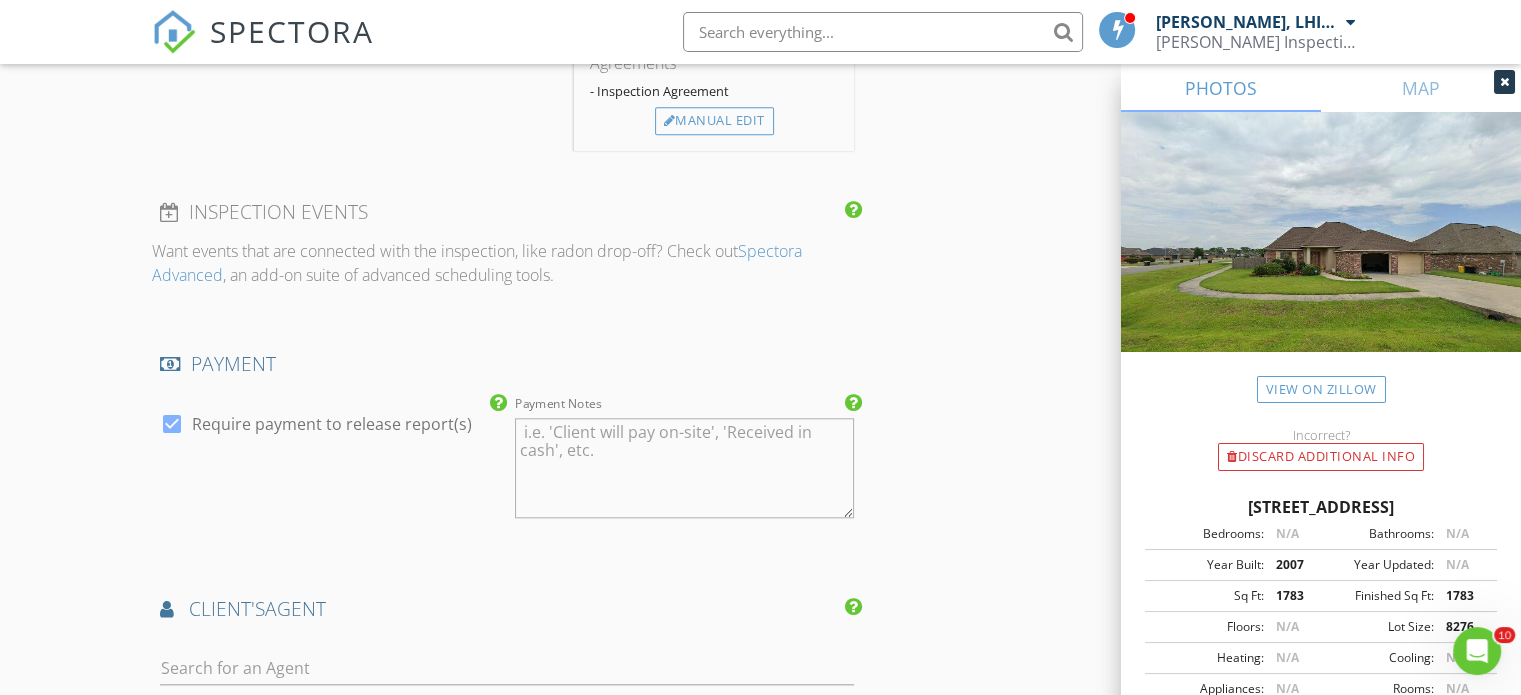 scroll, scrollTop: 2200, scrollLeft: 0, axis: vertical 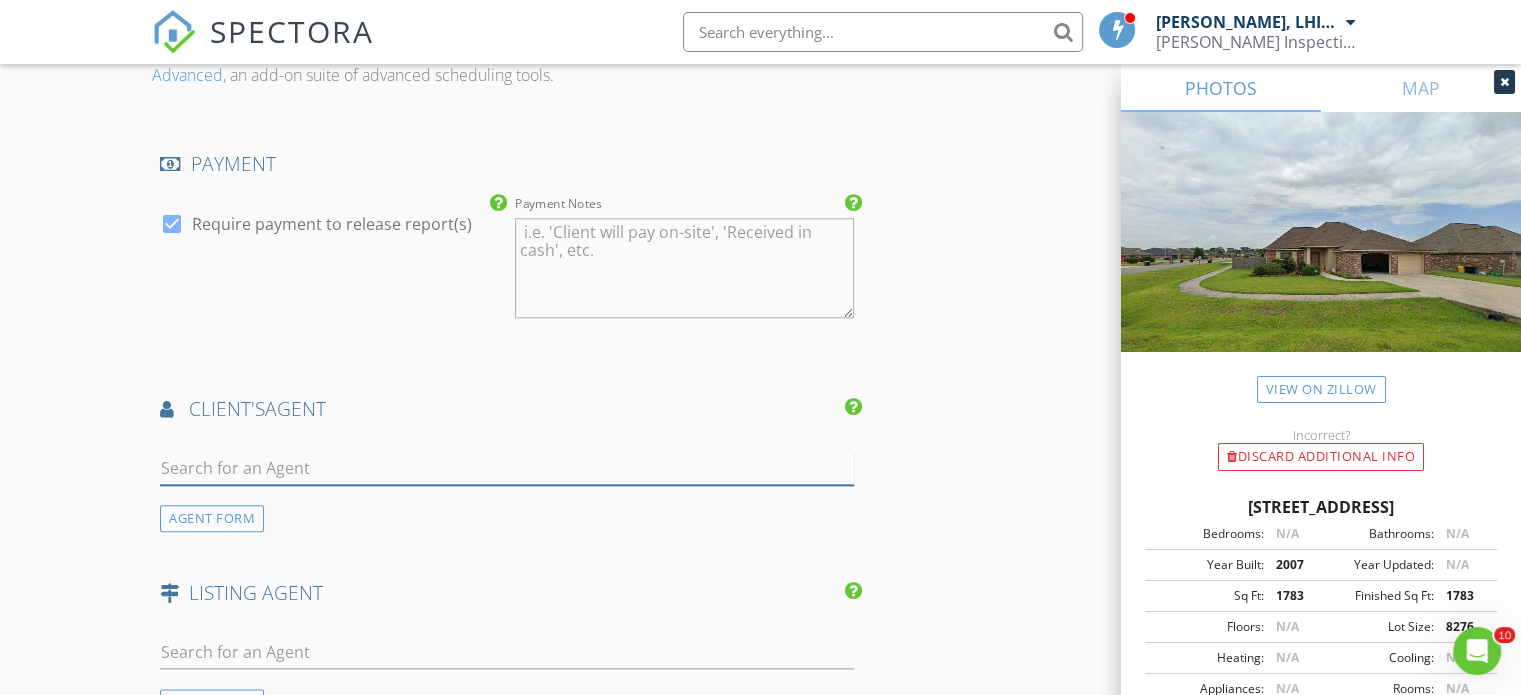 click at bounding box center (507, 468) 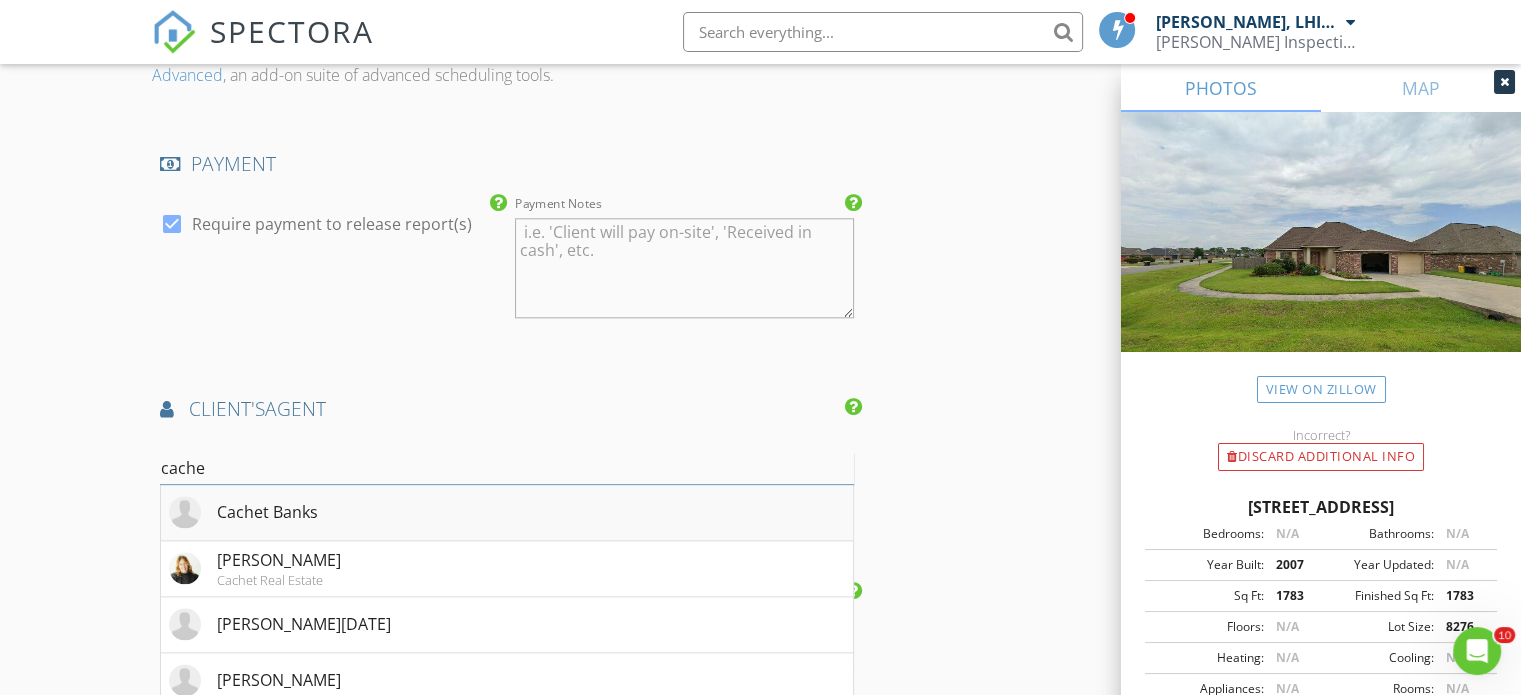 type on "cache" 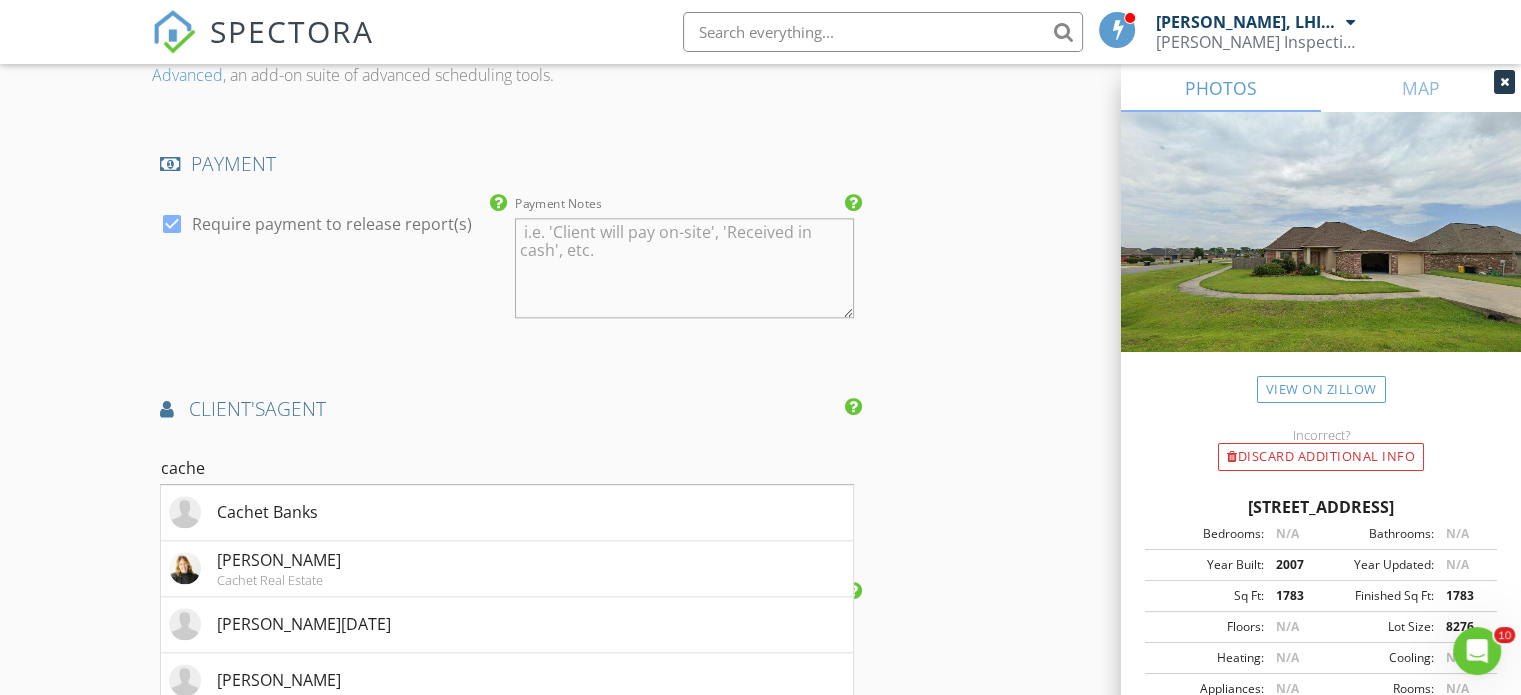 click on "Cachet Banks" at bounding box center [507, 513] 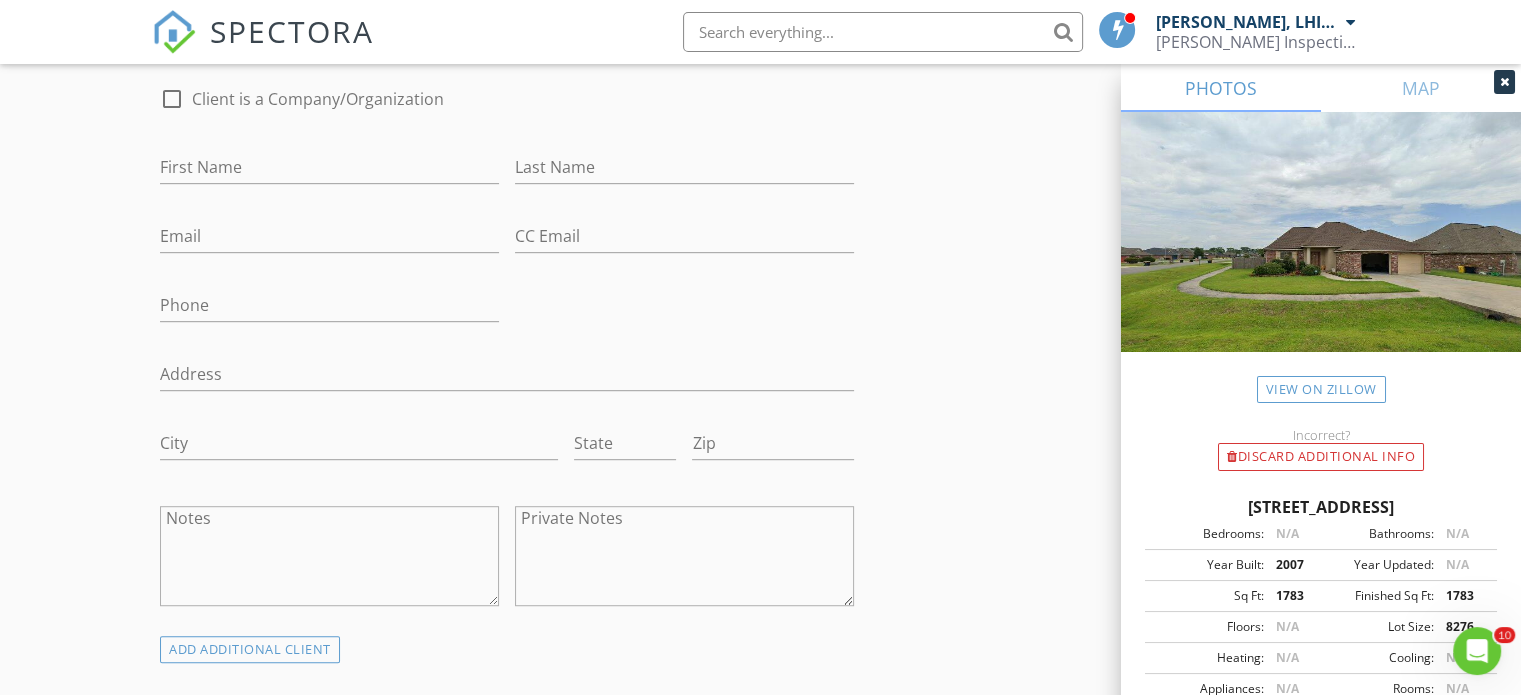 scroll, scrollTop: 900, scrollLeft: 0, axis: vertical 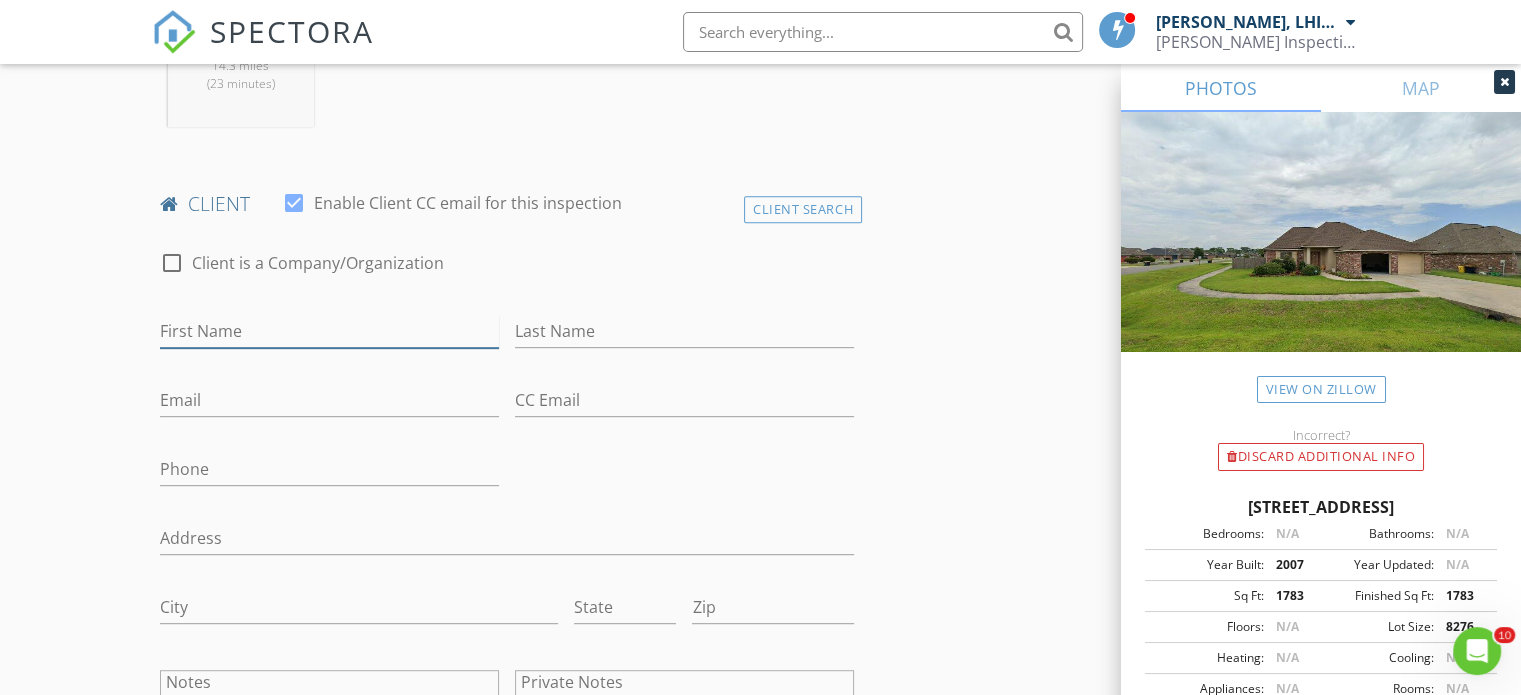 click on "First Name" at bounding box center [329, 331] 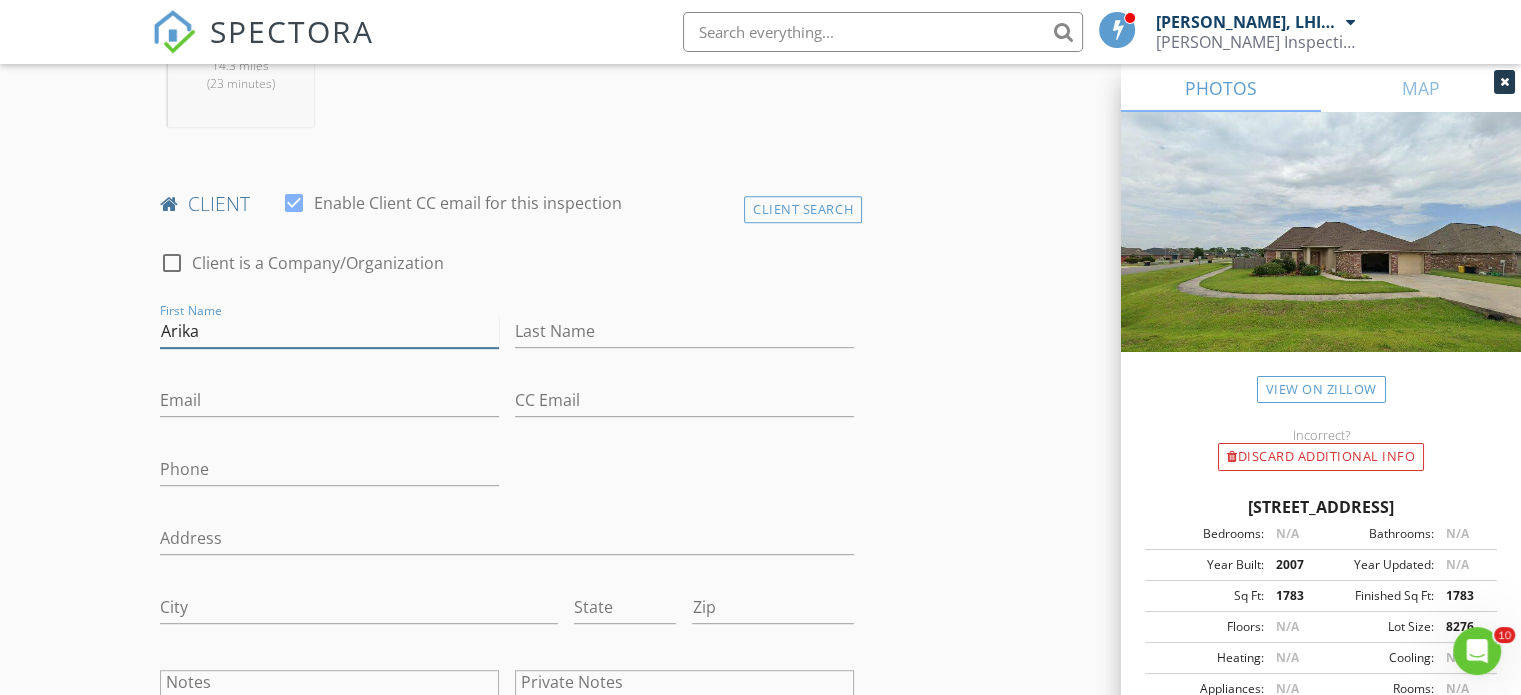 type on "Arika" 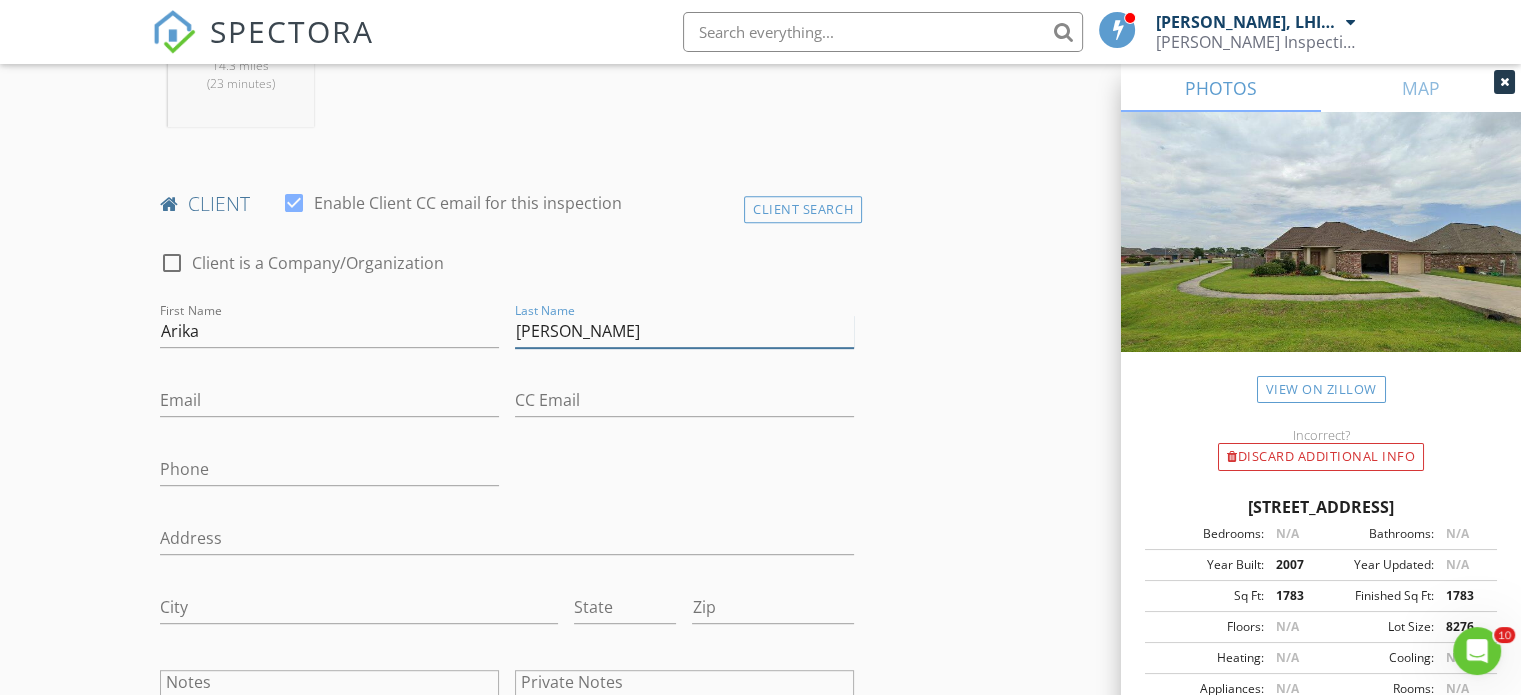type on "Gauthier" 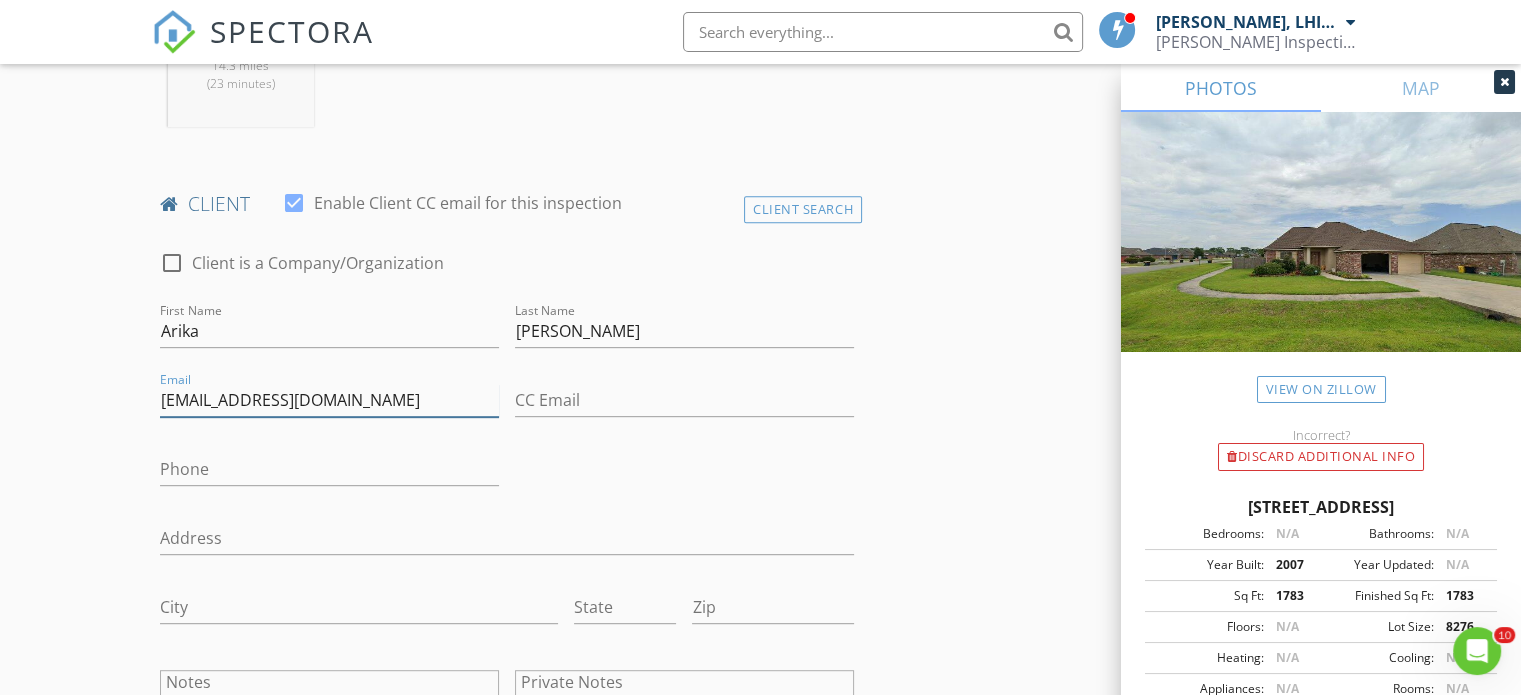 type on "[EMAIL_ADDRESS][DOMAIN_NAME]" 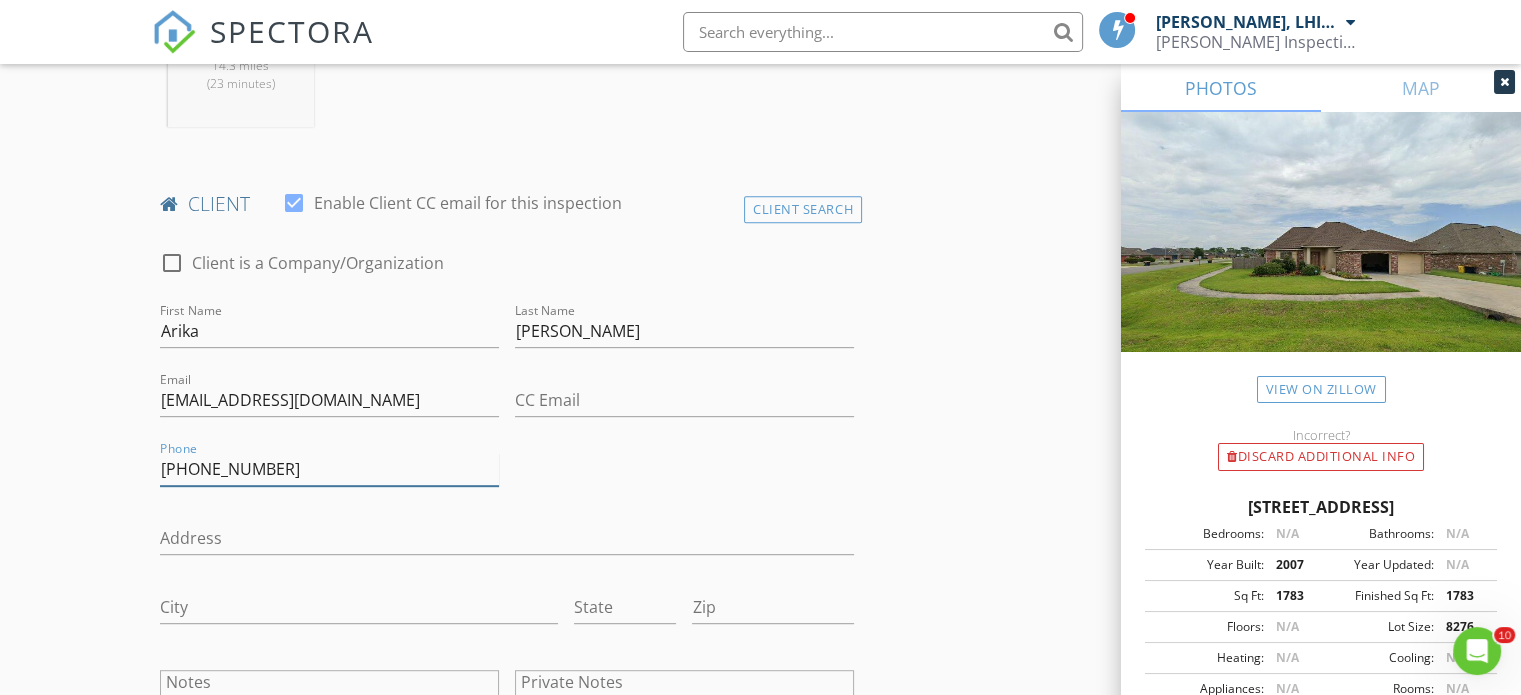 type on "[PHONE_NUMBER]" 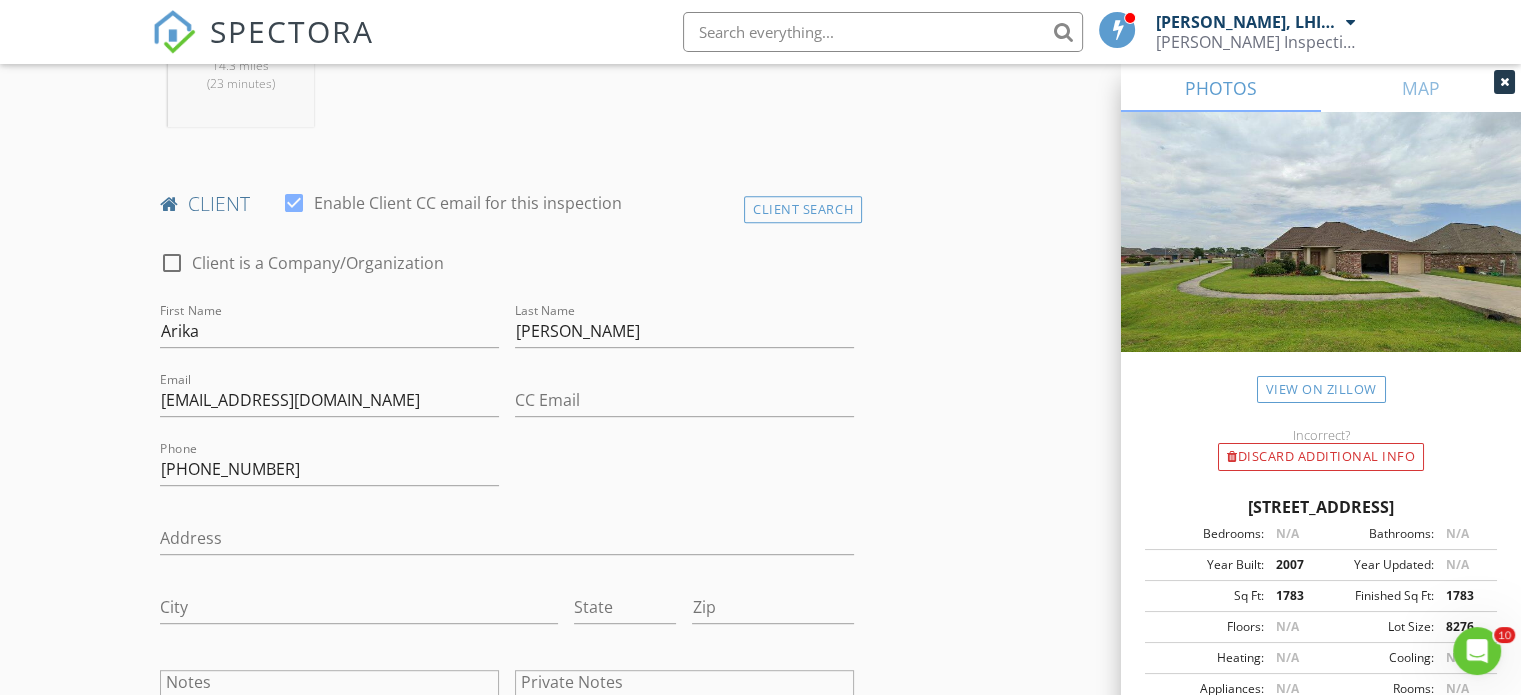 click on "INSPECTOR(S)
check_box   Shawn Bernard, LHI#10950   PRIMARY   Shawn Bernard, LHI#10950 arrow_drop_down   check_box_outline_blank Shawn Bernard, LHI#10950 specifically requested
Date/Time
07/15/2025 4:00 PM
Location
Address Search       Address 501 Summerfest Dr   Unit   City Lafayette   State LA   Zip 70507   County Lafayette Parish     Square Feet 1783   Year Built 2007   Foundation arrow_drop_down     Shawn Bernard, LHI#10950     14.3 miles     (23 minutes)
client
check_box Enable Client CC email for this inspection   Client Search     check_box_outline_blank Client is a Company/Organization     First Name Arika   Last Name Gauthier   Email akenner9151@gmail.com   CC Email   Phone 337-326-0344   Address   City   State   Zip       Notes   Private Notes
ADD ADDITIONAL client
check_box_outline_blank" at bounding box center (760, 1317) 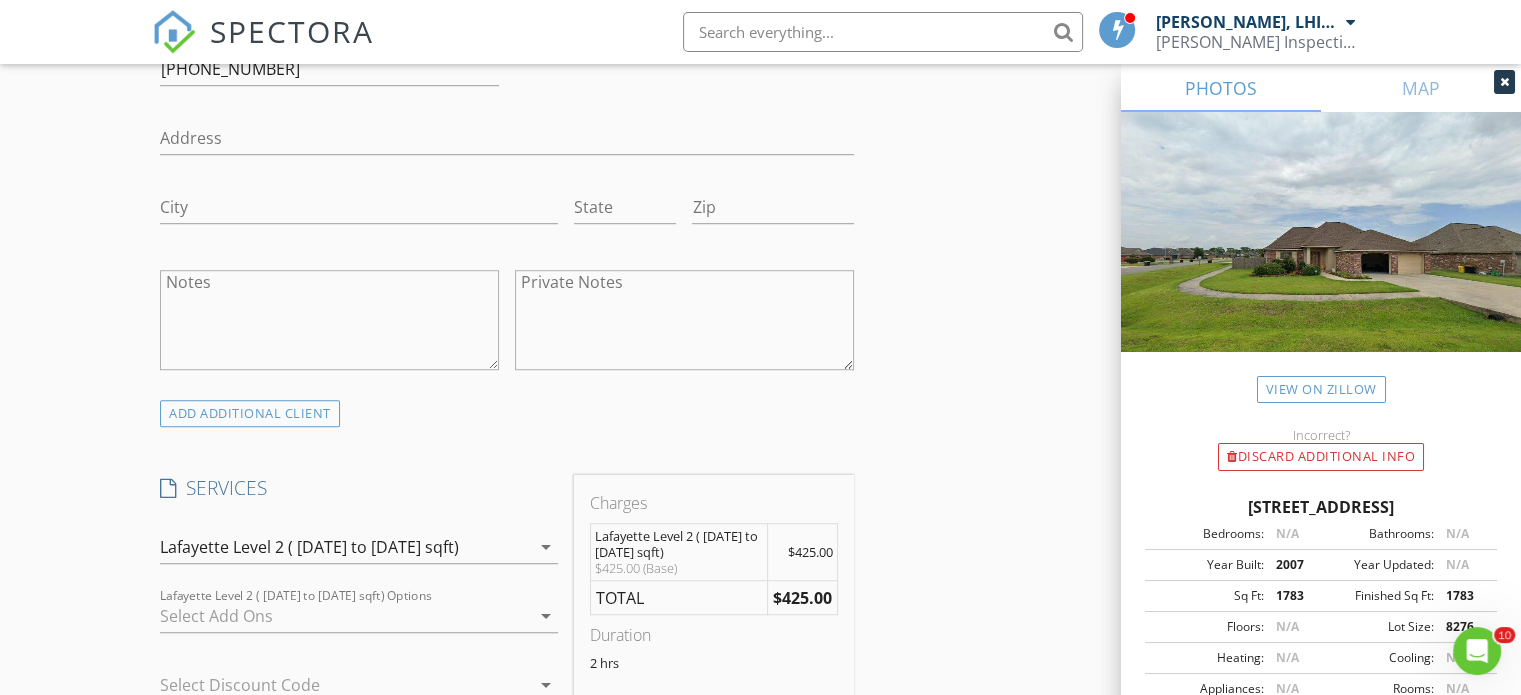 scroll, scrollTop: 1500, scrollLeft: 0, axis: vertical 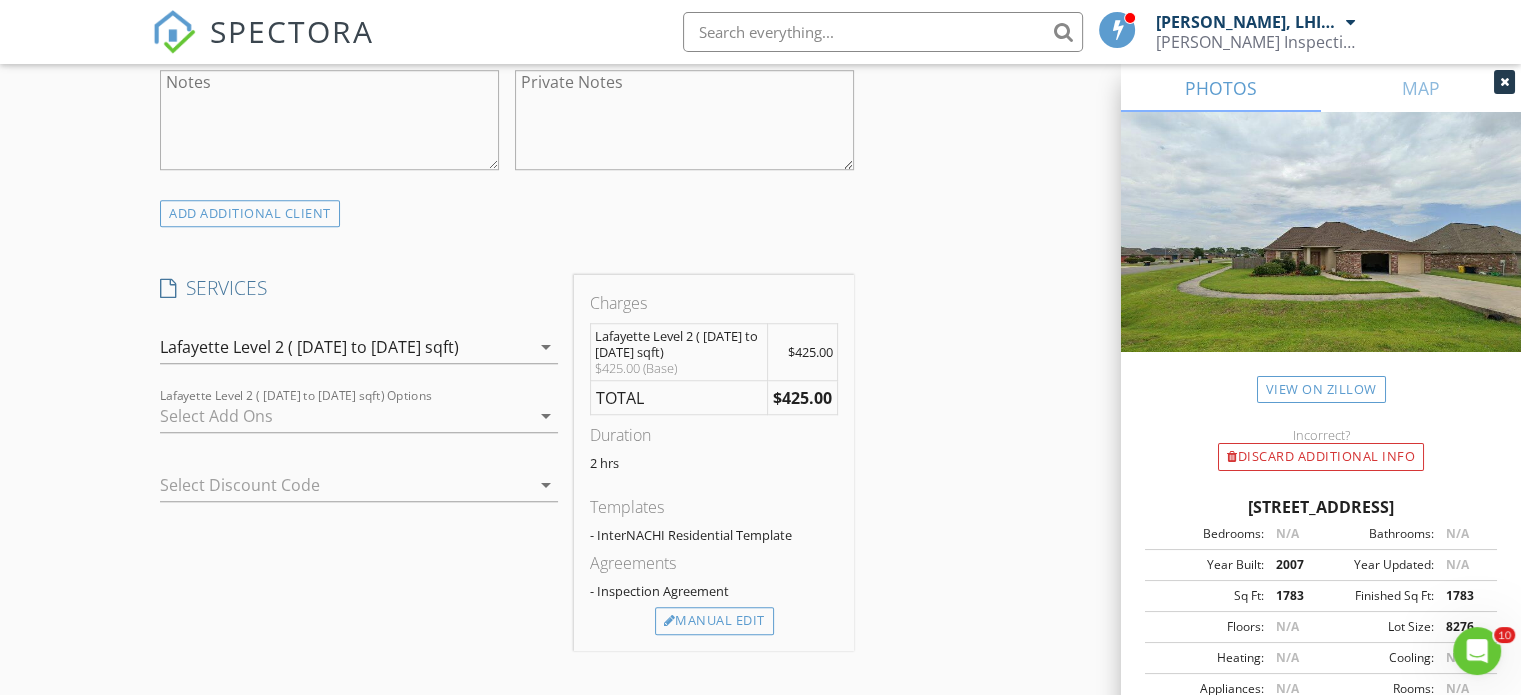 click on "INSPECTOR(S)
check_box   Shawn Bernard, LHI#10950   PRIMARY   Shawn Bernard, LHI#10950 arrow_drop_down   check_box_outline_blank Shawn Bernard, LHI#10950 specifically requested
Date/Time
07/15/2025 4:00 PM
Location
Address Search       Address 501 Summerfest Dr   Unit   City Lafayette   State LA   Zip 70507   County Lafayette Parish     Square Feet 1783   Year Built 2007   Foundation arrow_drop_down     Shawn Bernard, LHI#10950     14.3 miles     (23 minutes)
client
check_box Enable Client CC email for this inspection   Client Search     check_box_outline_blank Client is a Company/Organization     First Name Arika   Last Name Gauthier   Email akenner9151@gmail.com   CC Email   Phone 337-326-0344   Address   City   State   Zip       Notes   Private Notes
ADD ADDITIONAL client
check_box_outline_blank" at bounding box center (760, 717) 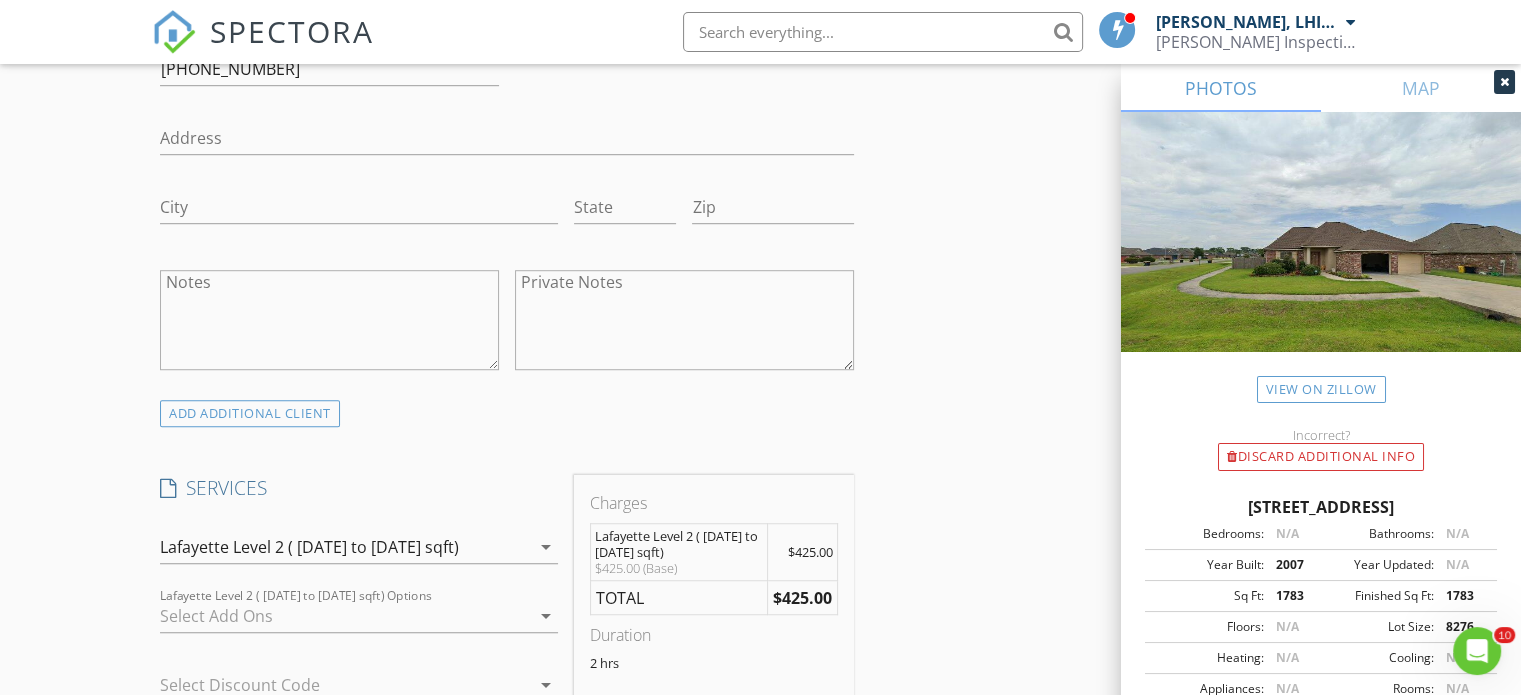 scroll, scrollTop: 1500, scrollLeft: 0, axis: vertical 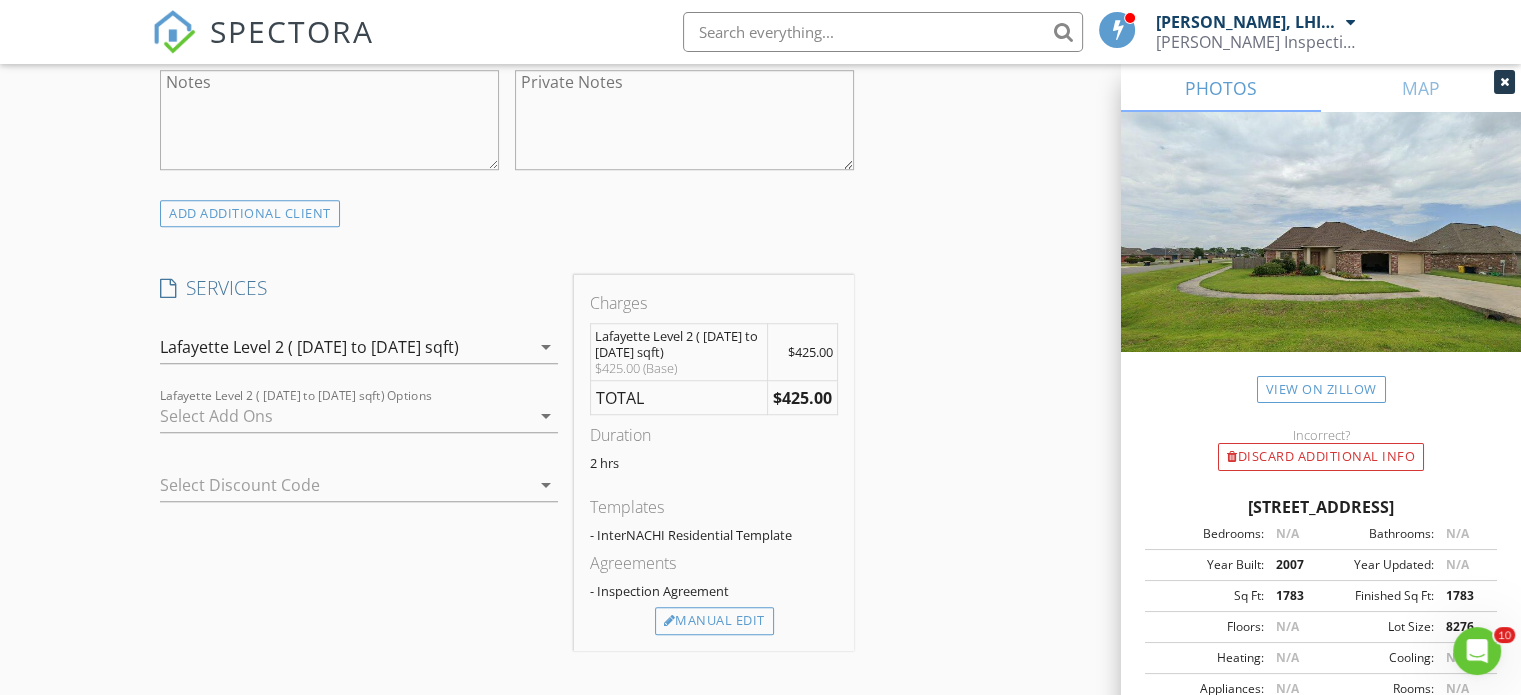 click on "New Inspection
Click here to use the New Order Form
INSPECTOR(S)
check_box   Shawn Bernard, LHI#10950   PRIMARY   Shawn Bernard, LHI#10950 arrow_drop_down   check_box_outline_blank Shawn Bernard, LHI#10950 specifically requested
Date/Time
07/15/2025 4:00 PM
Location
Address Search       Address 501 Summerfest Dr   Unit   City Lafayette   State LA   Zip 70507   County Lafayette Parish     Square Feet 1783   Year Built 2007   Foundation arrow_drop_down     Shawn Bernard, LHI#10950     14.3 miles     (23 minutes)
client
check_box Enable Client CC email for this inspection   Client Search     check_box_outline_blank Client is a Company/Organization     First Name Arika   Last Name Gauthier   Email akenner9151@gmail.com   CC Email   Phone 337-326-0344   Address   City   State   Zip       Notes   Private Notes          check_box_outline_blank" at bounding box center (760, 684) 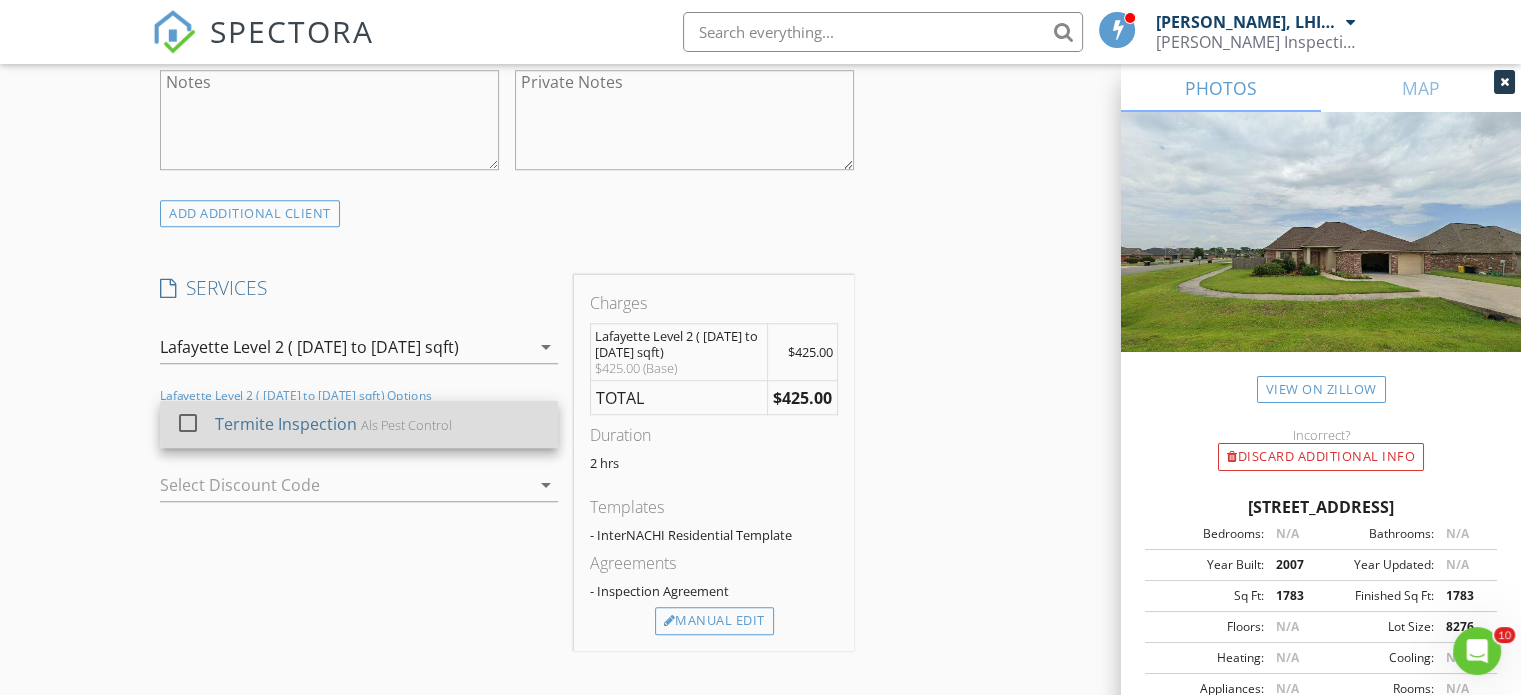 click on "Termite Inspection    Als Pest Control" at bounding box center (379, 424) 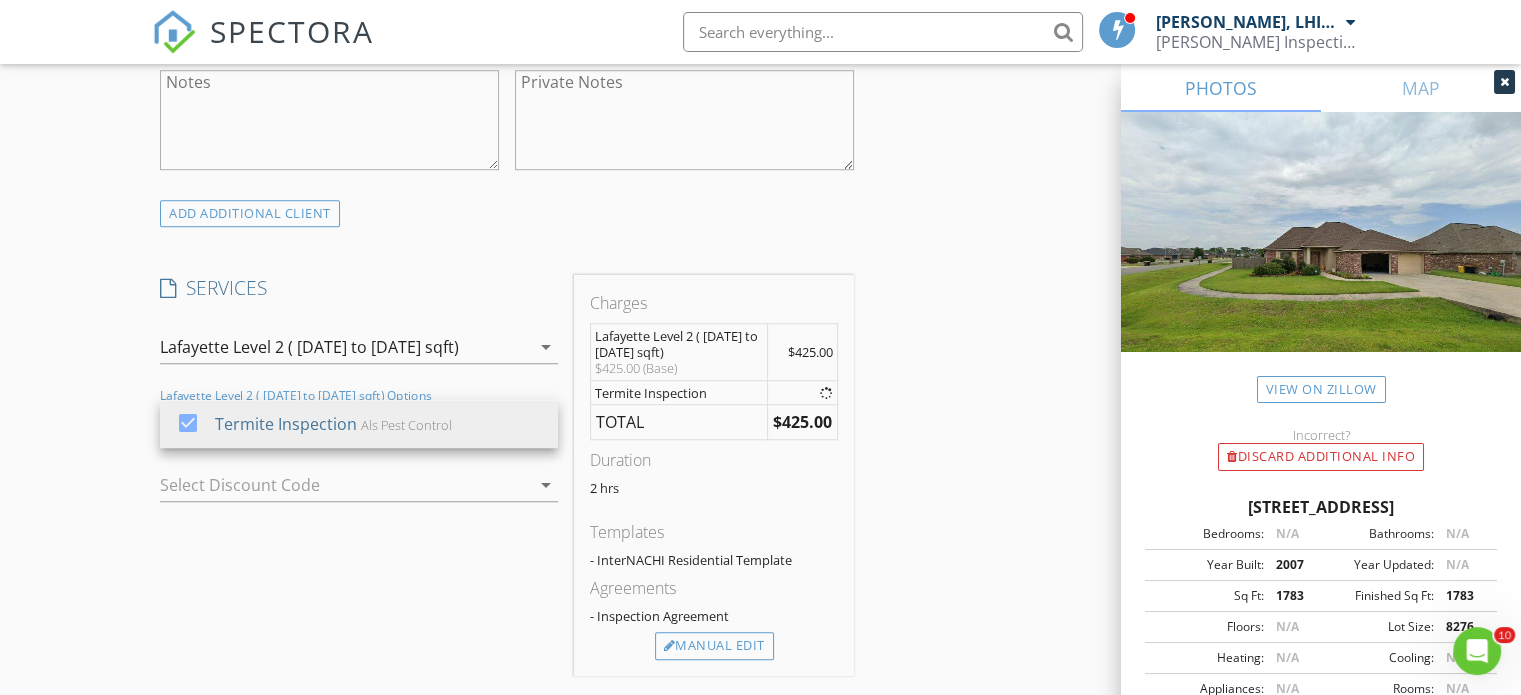 click on "New Inspection
Click here to use the New Order Form
INSPECTOR(S)
check_box   Shawn Bernard, LHI#10950   PRIMARY   Shawn Bernard, LHI#10950 arrow_drop_down   check_box_outline_blank Shawn Bernard, LHI#10950 specifically requested
Date/Time
07/15/2025 4:00 PM
Location
Address Search       Address 501 Summerfest Dr   Unit   City Lafayette   State LA   Zip 70507   County Lafayette Parish     Square Feet 1783   Year Built 2007   Foundation arrow_drop_down     Shawn Bernard, LHI#10950     14.3 miles     (23 minutes)
client
check_box Enable Client CC email for this inspection   Client Search     check_box_outline_blank Client is a Company/Organization     First Name Arika   Last Name Gauthier   Email akenner9151@gmail.com   CC Email   Phone 337-326-0344   Address   City   State   Zip       Notes   Private Notes          check_box_outline_blank" at bounding box center [760, 696] 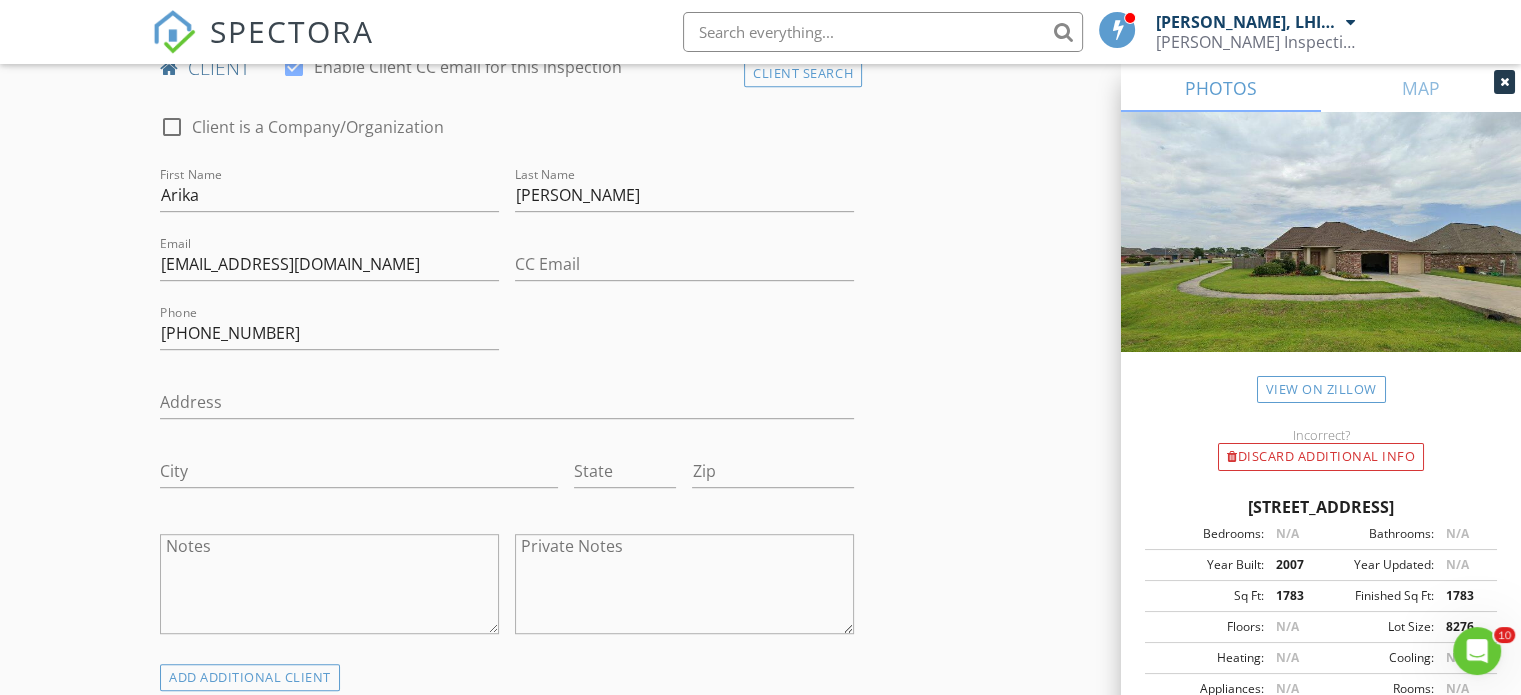scroll, scrollTop: 900, scrollLeft: 0, axis: vertical 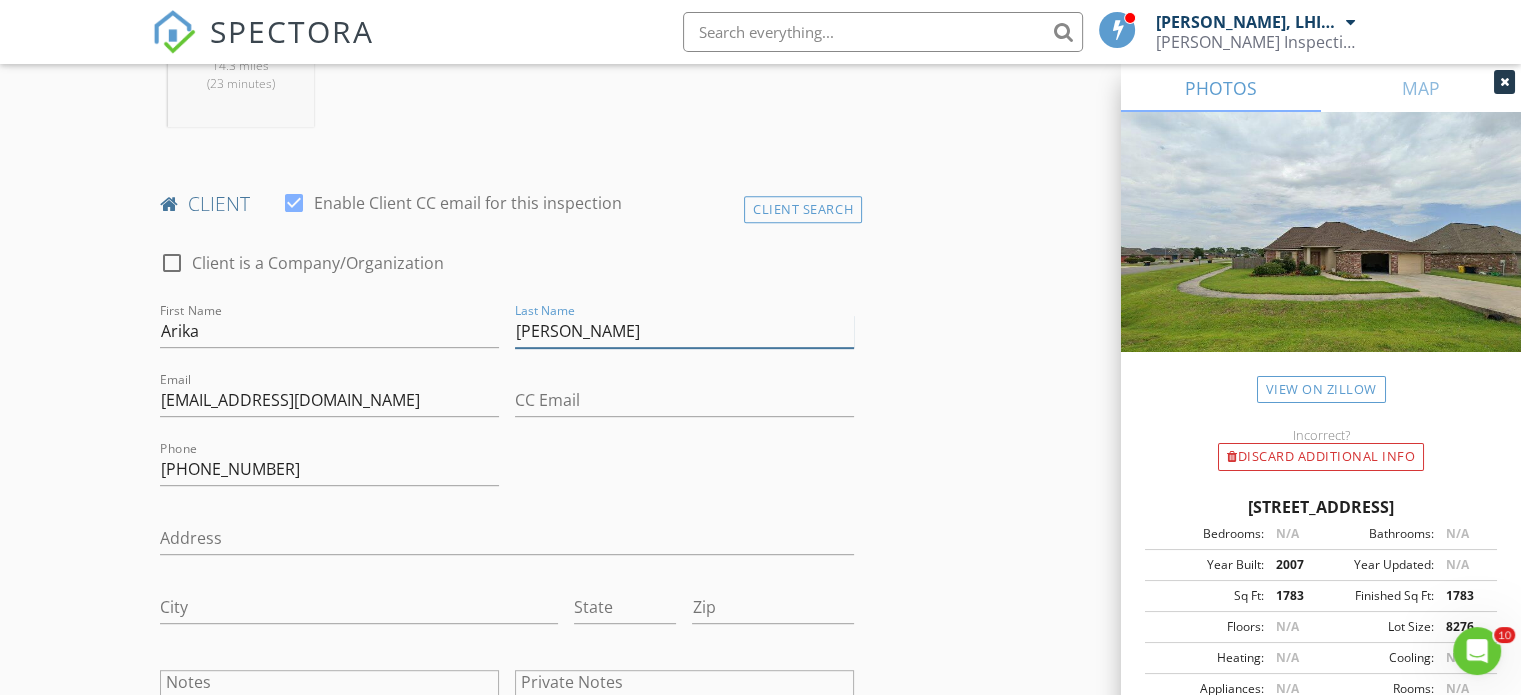 click on "Gauthier" at bounding box center (684, 331) 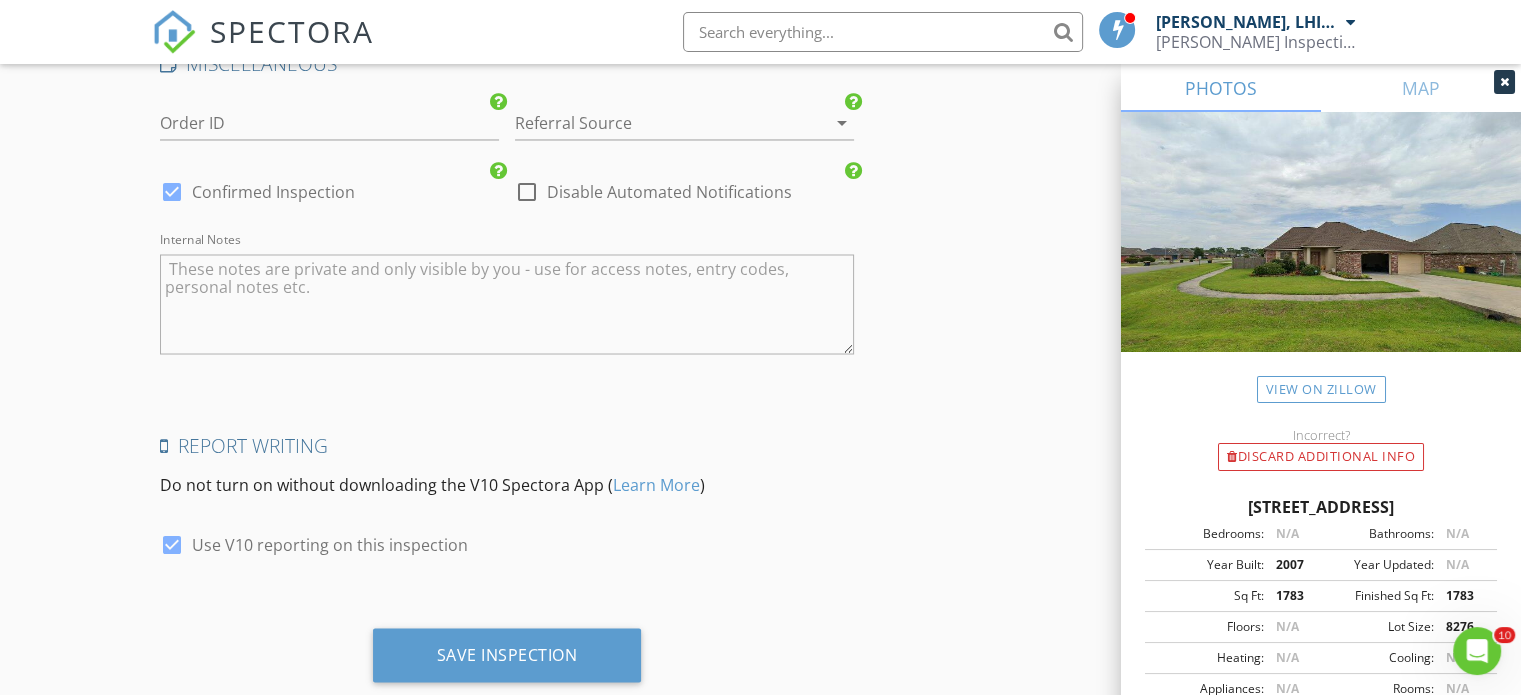 scroll, scrollTop: 3588, scrollLeft: 0, axis: vertical 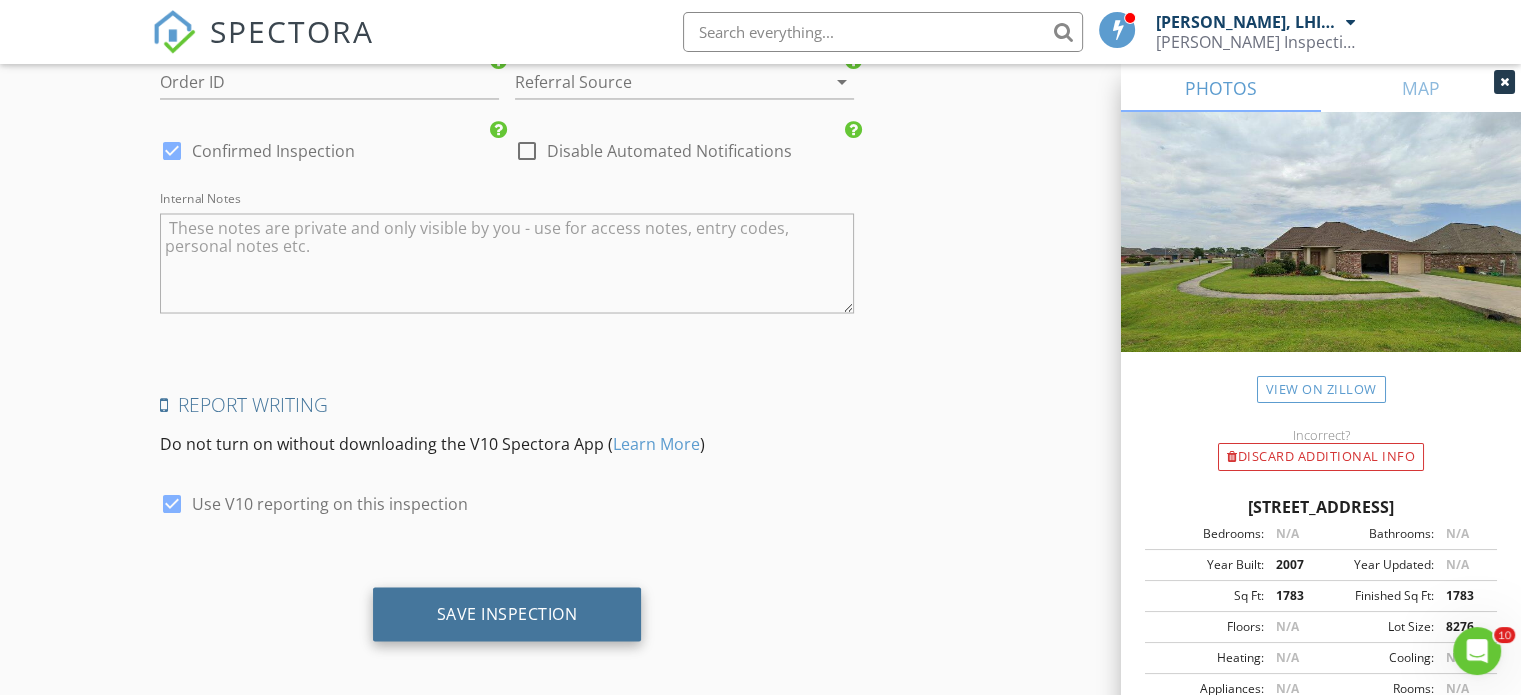 type on "Gathier" 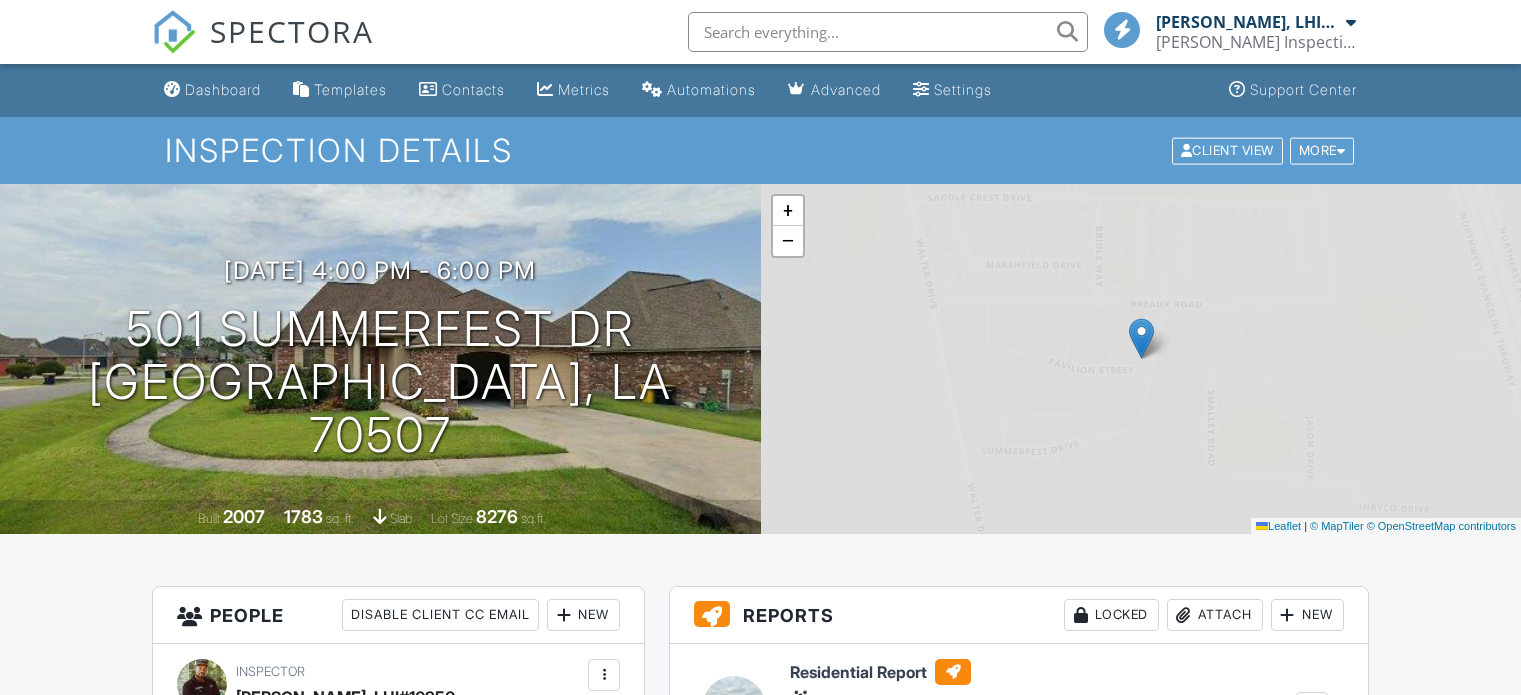 scroll, scrollTop: 0, scrollLeft: 0, axis: both 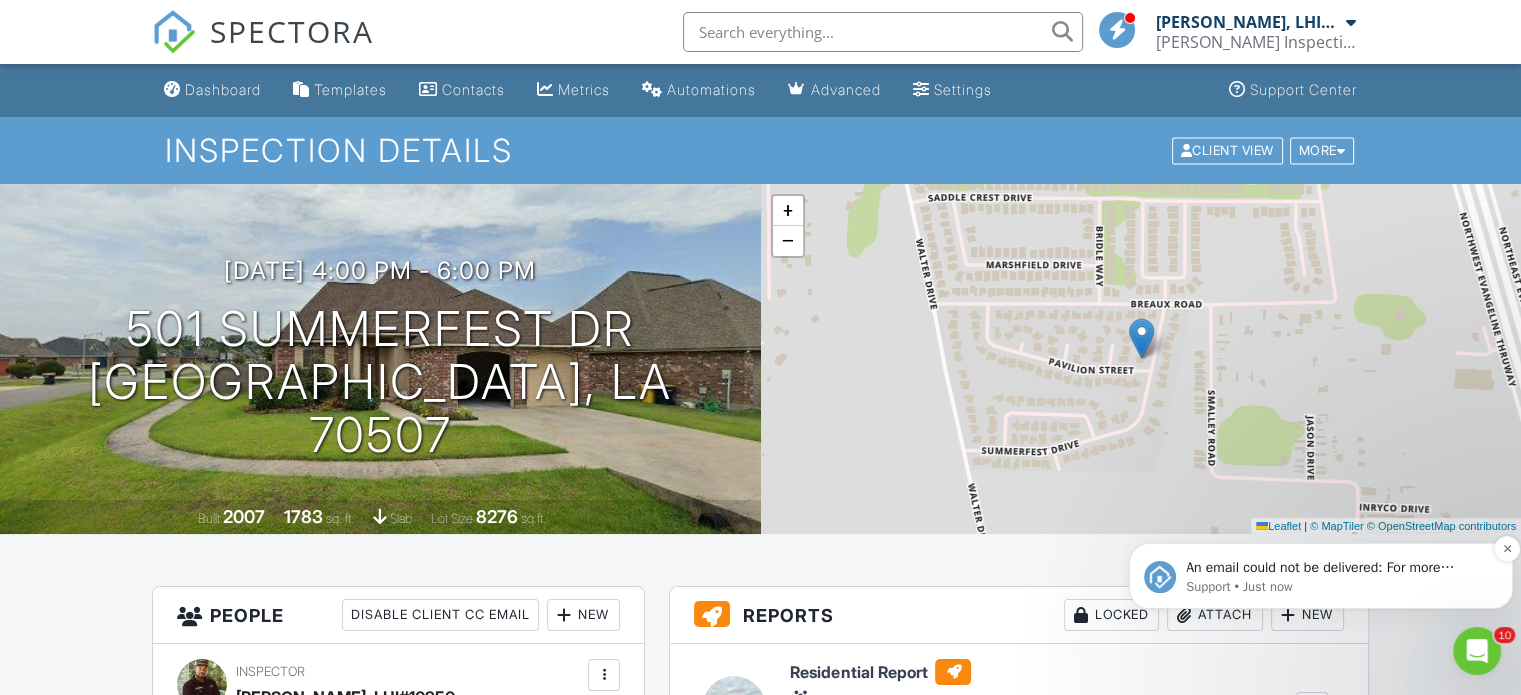 click on "An email could not be delivered:  For more information, view Why emails don't get delivered (Support Article)" at bounding box center [1337, 568] 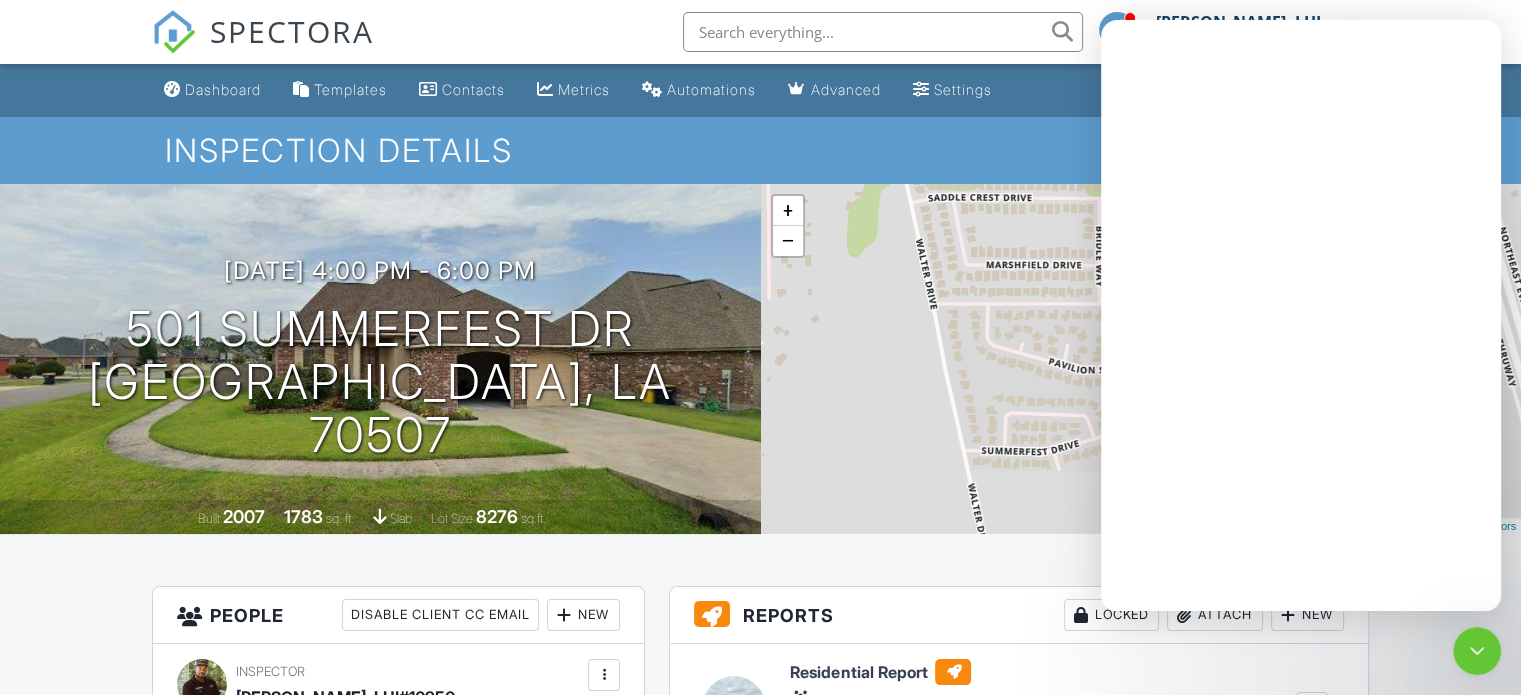 scroll, scrollTop: 0, scrollLeft: 0, axis: both 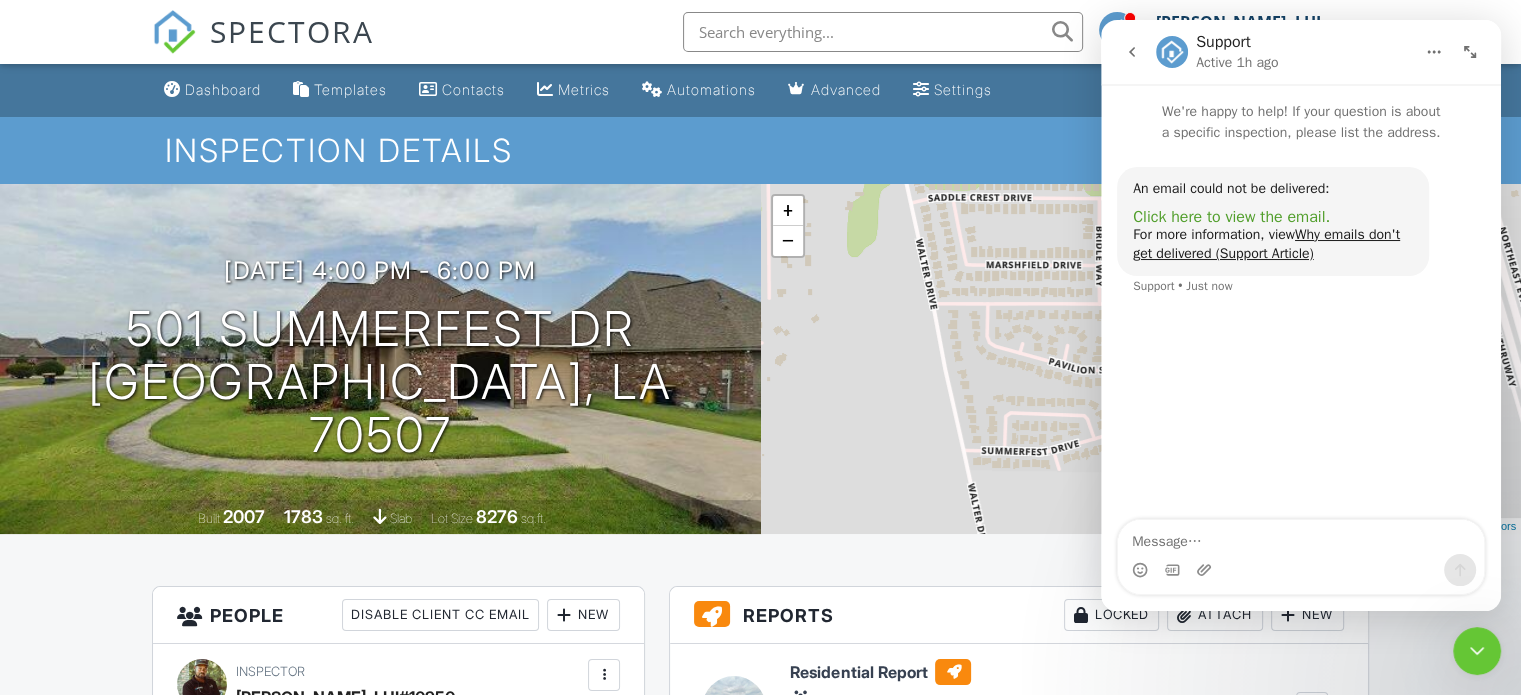 click on "Click here to view the email." at bounding box center (1231, 217) 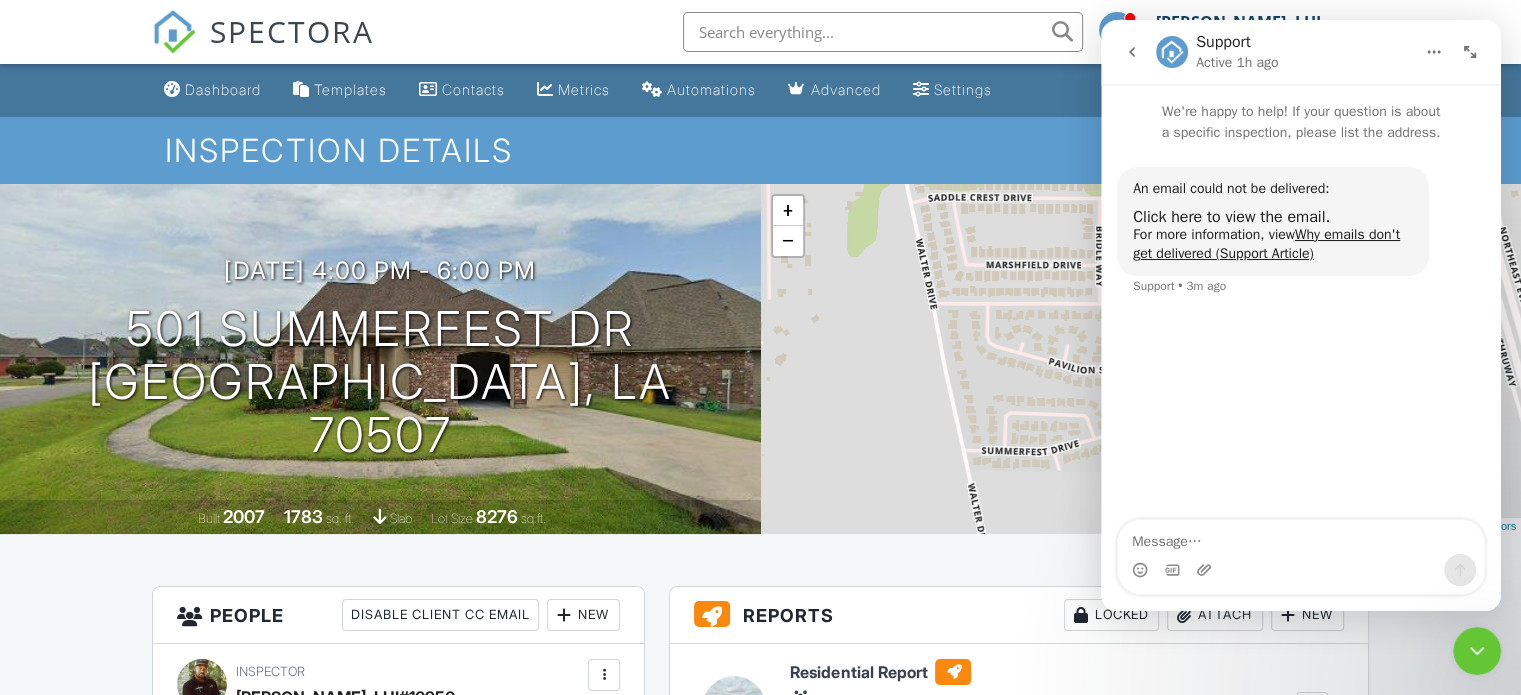 click at bounding box center (1477, 651) 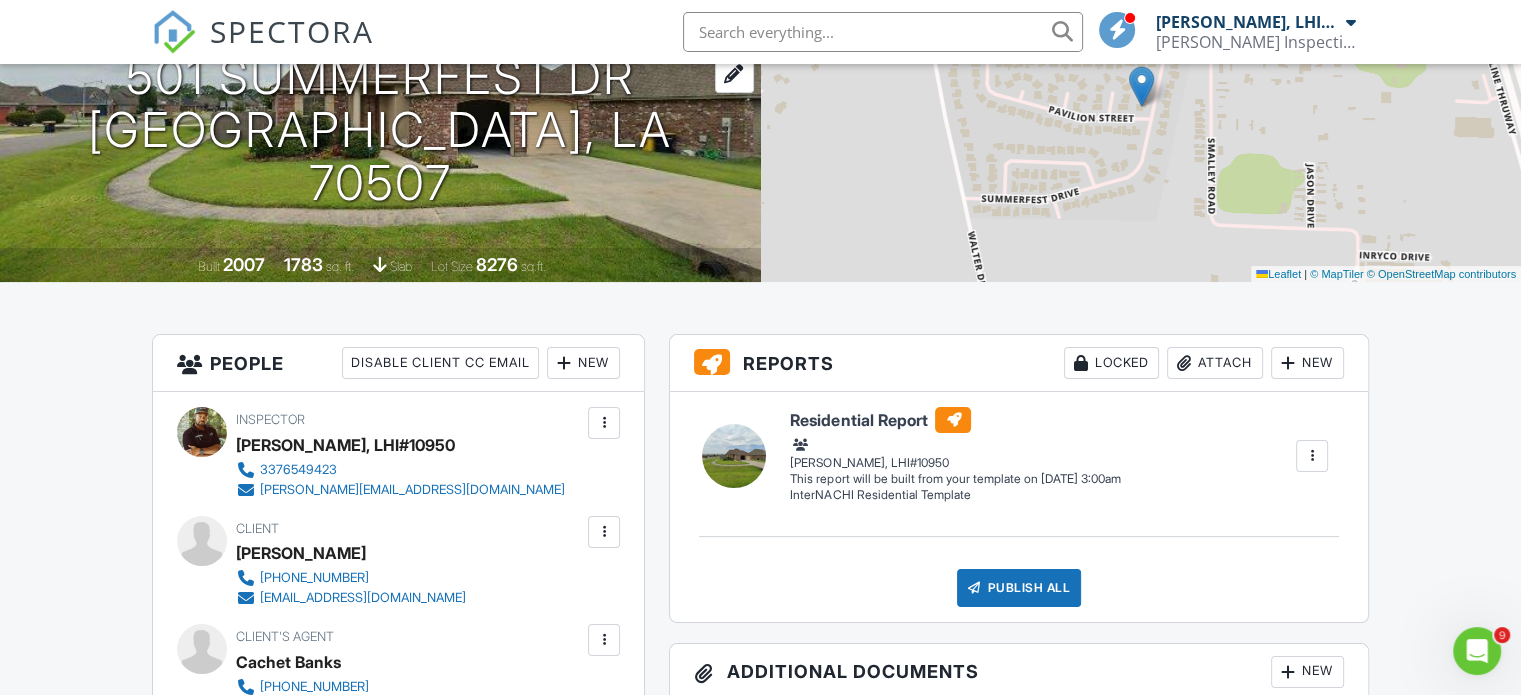 scroll, scrollTop: 500, scrollLeft: 0, axis: vertical 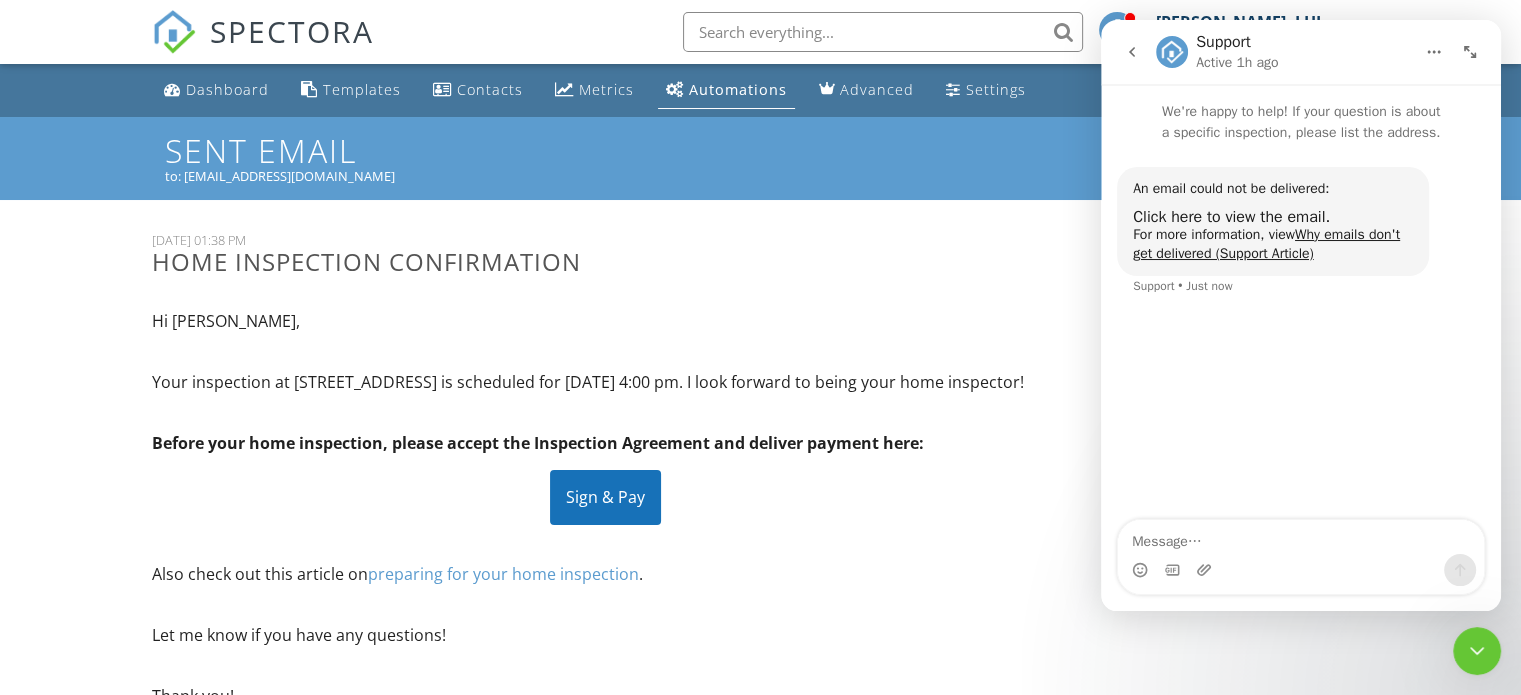 click 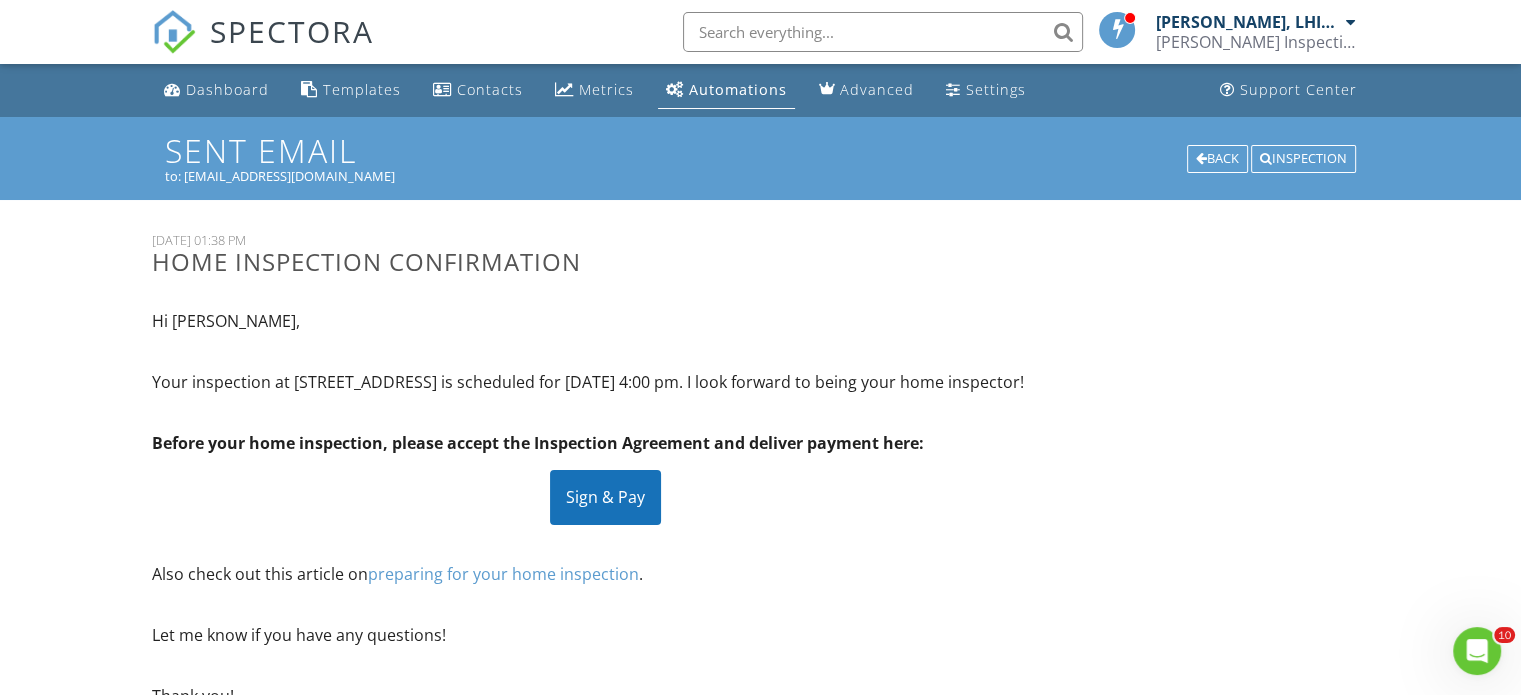 scroll, scrollTop: 0, scrollLeft: 0, axis: both 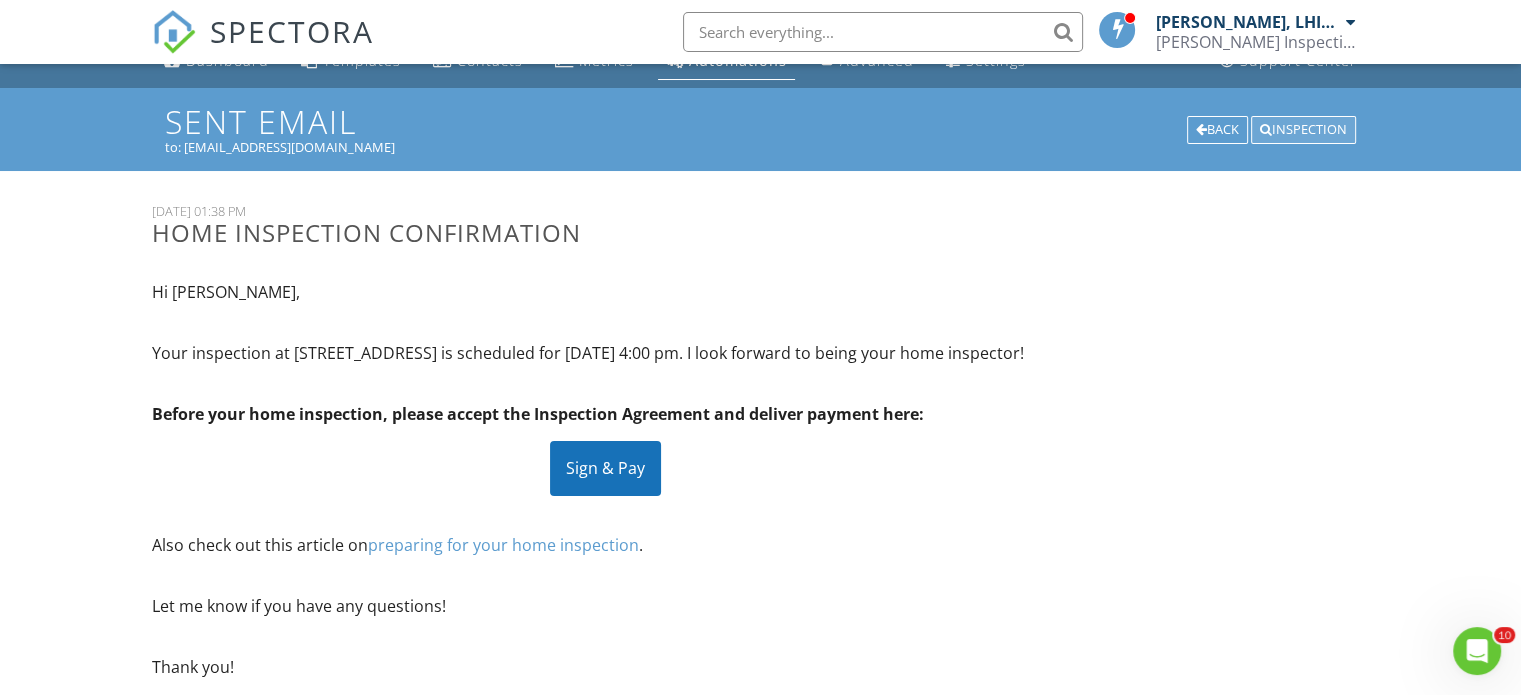 click on "Inspection" at bounding box center (1303, 130) 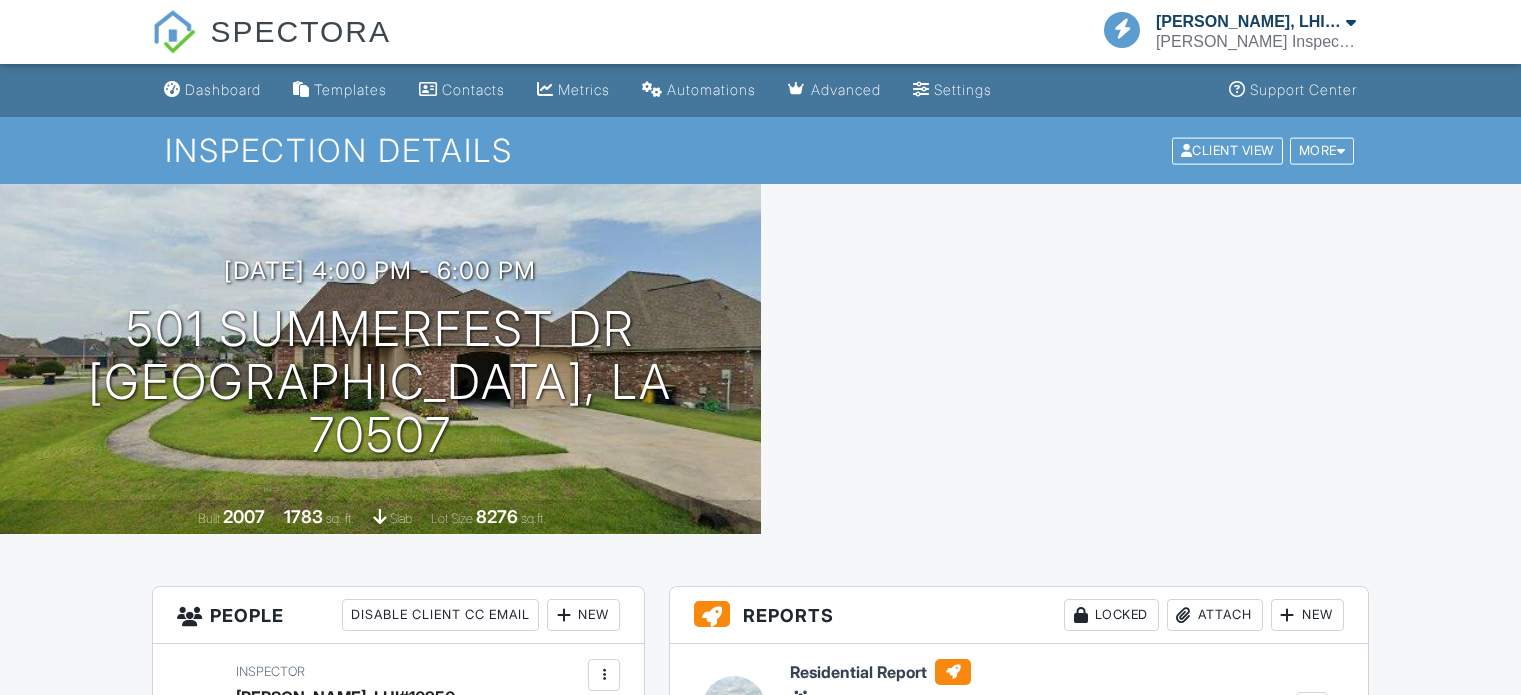 click at bounding box center [604, 784] 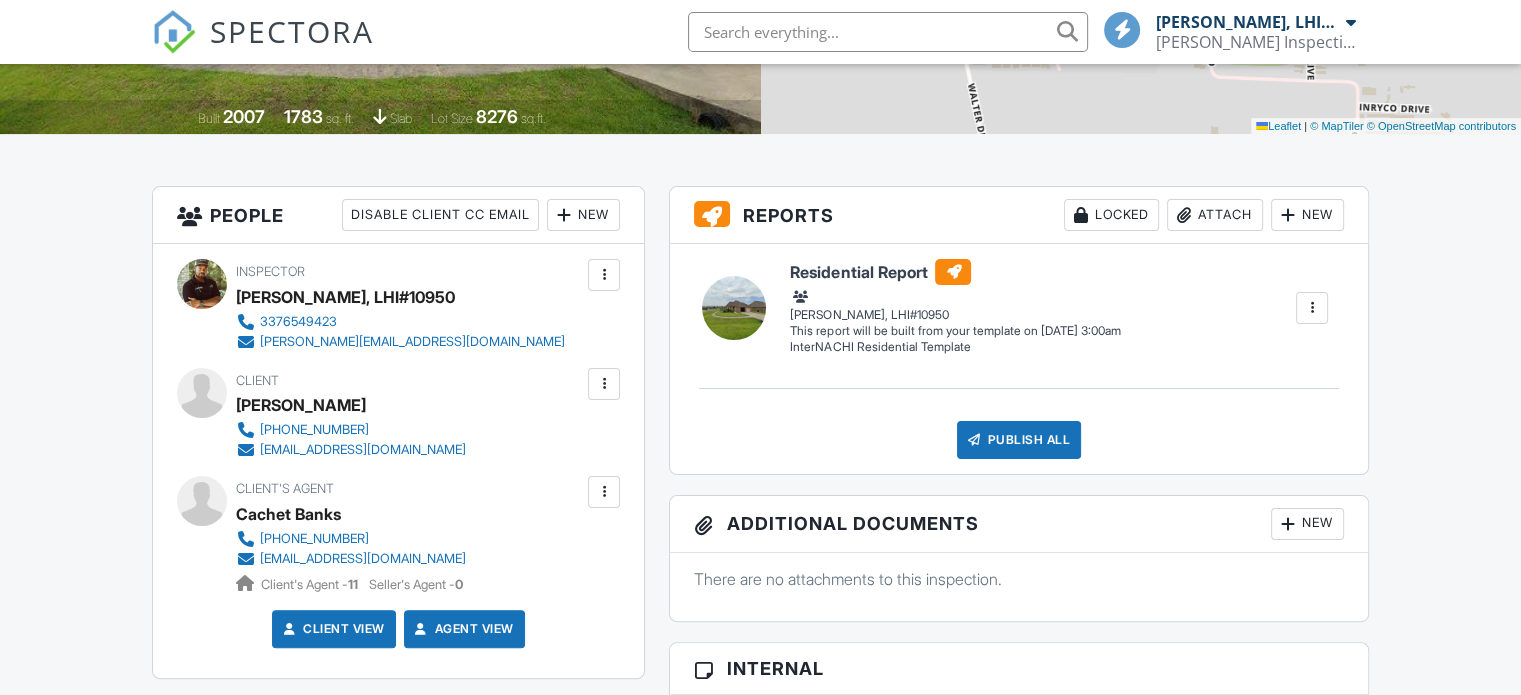 click at bounding box center [604, 384] 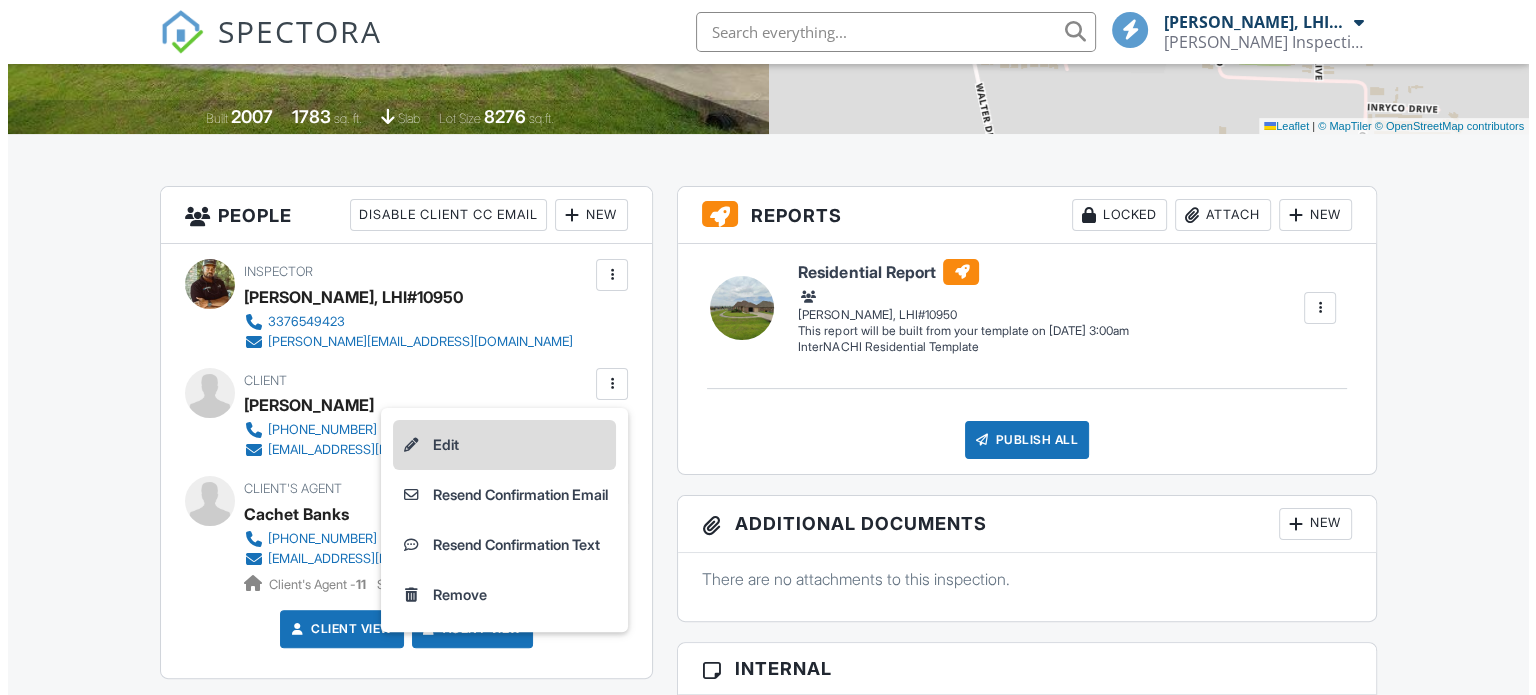 scroll, scrollTop: 0, scrollLeft: 0, axis: both 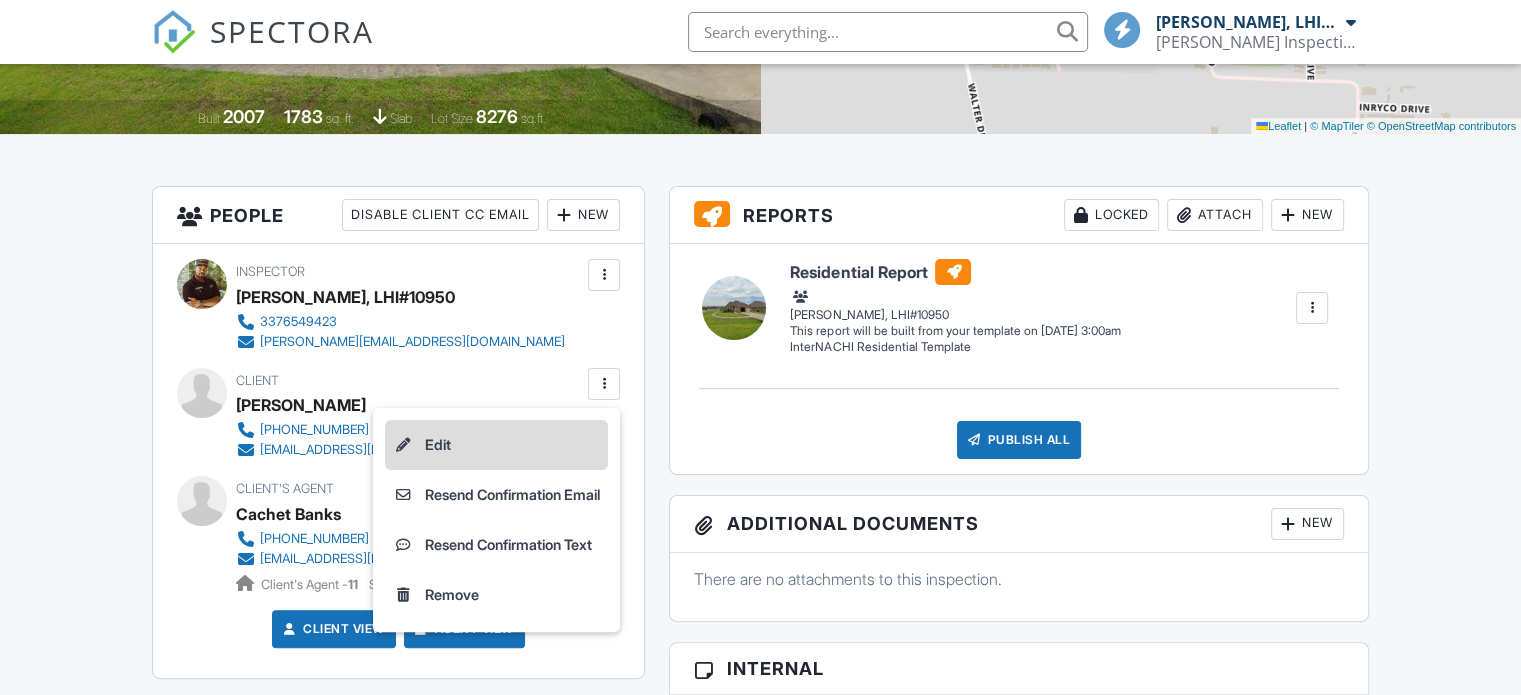 click on "Edit" at bounding box center [496, 445] 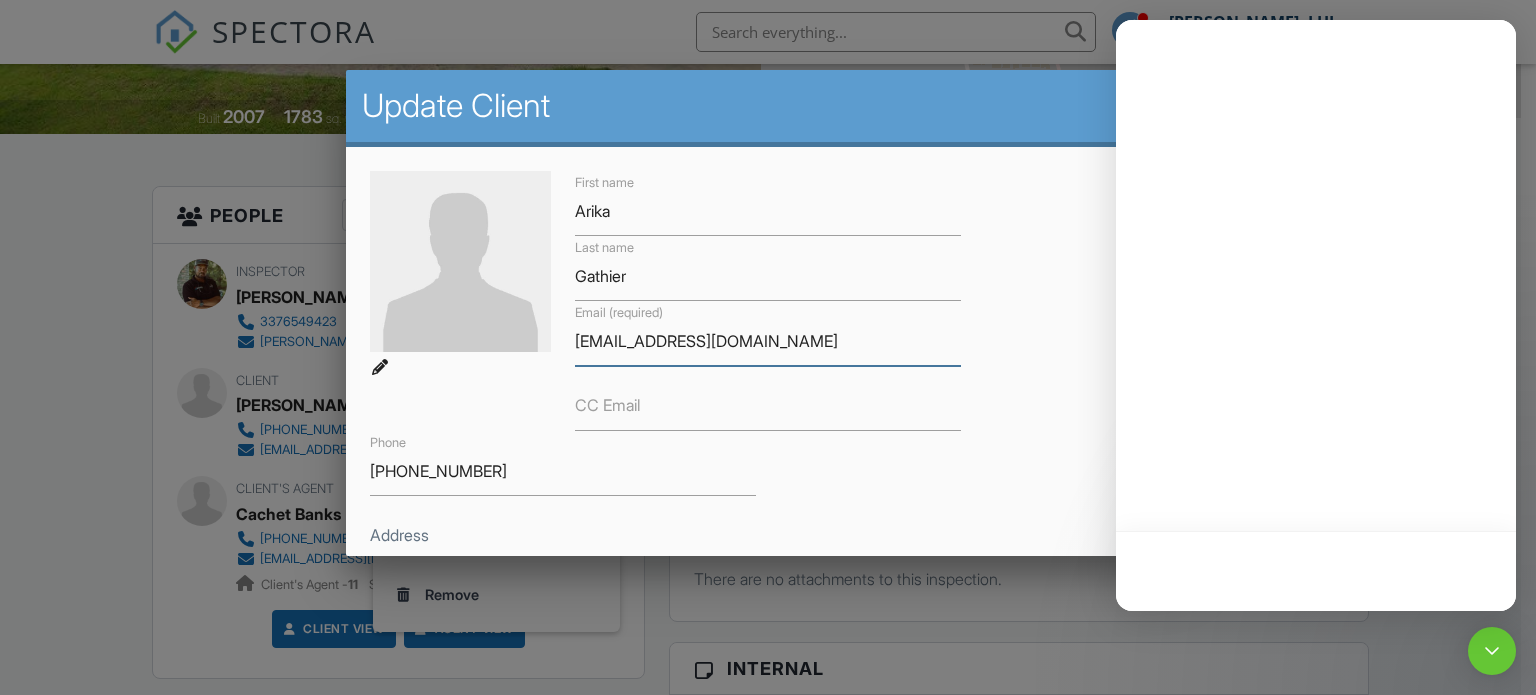click on "[EMAIL_ADDRESS][DOMAIN_NAME]" at bounding box center [768, 341] 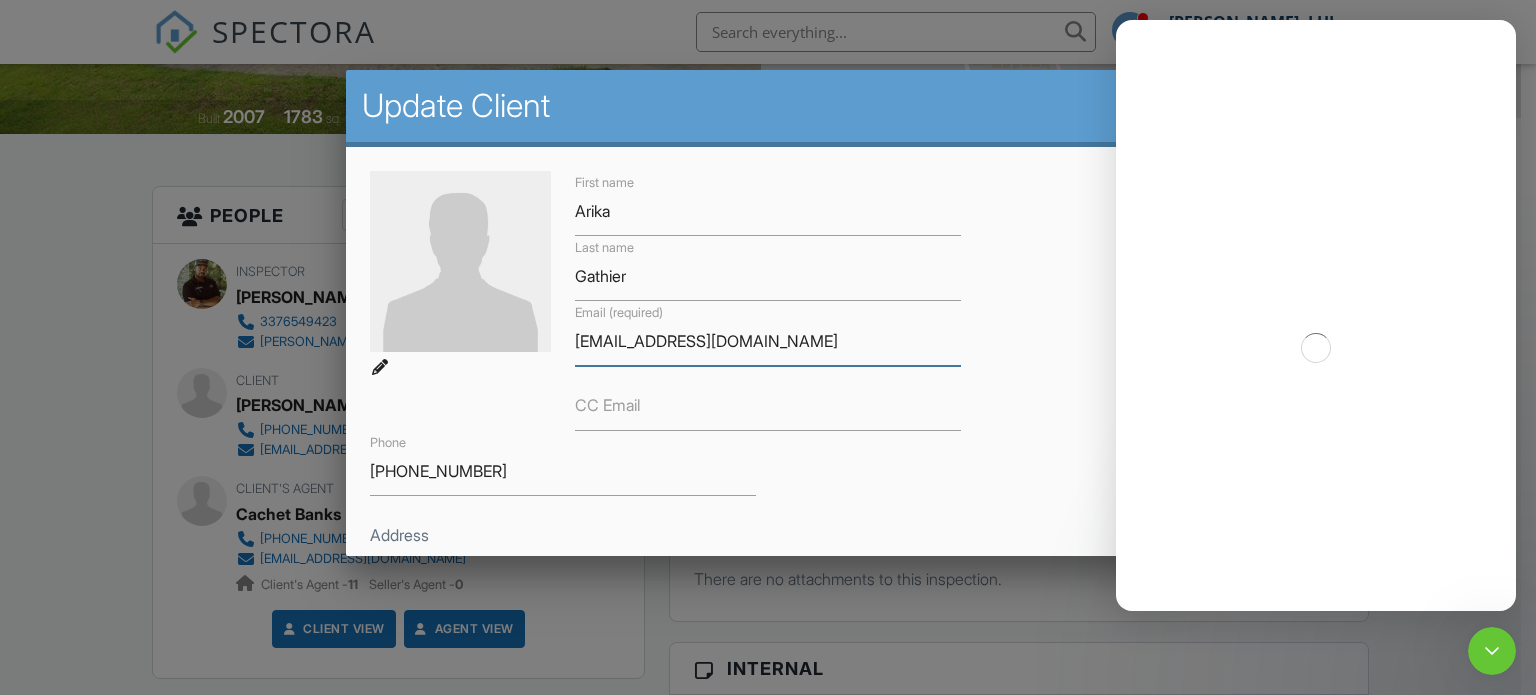 scroll, scrollTop: 0, scrollLeft: 0, axis: both 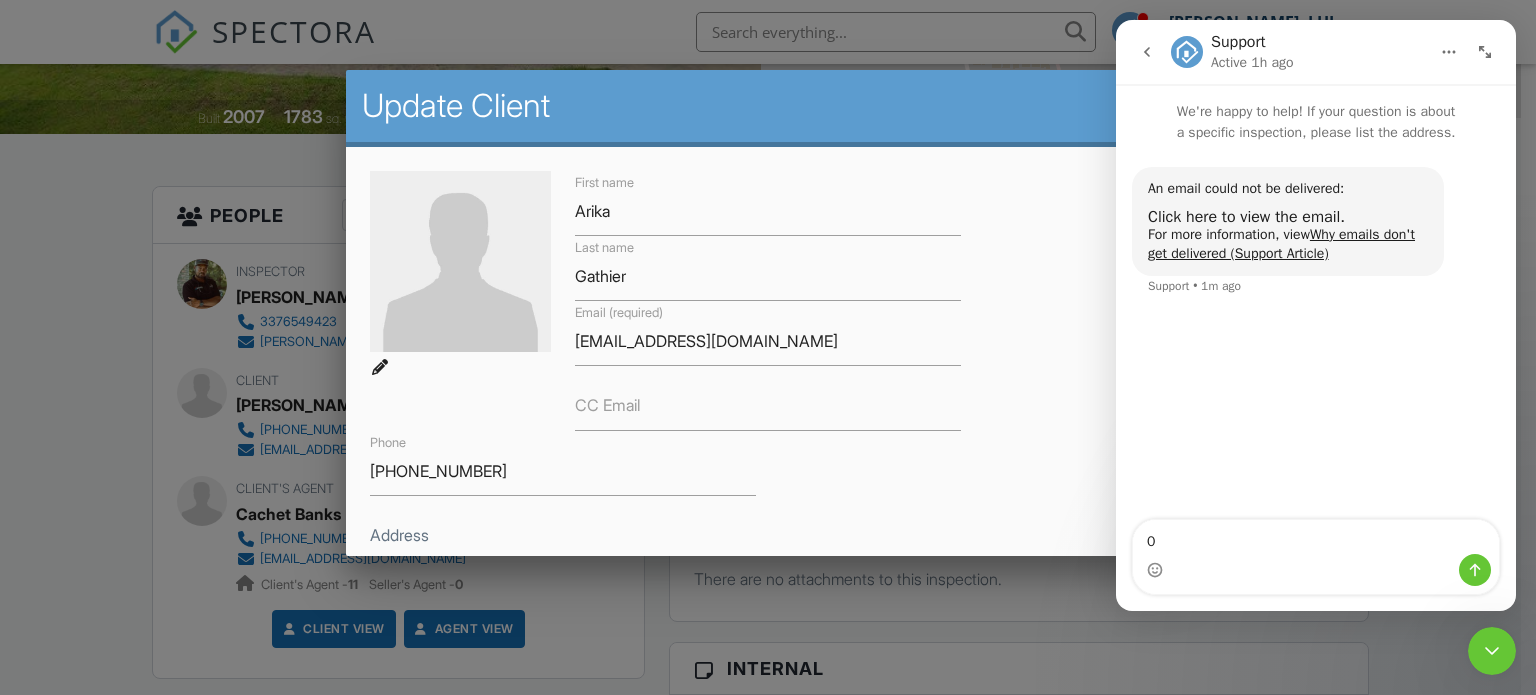 type on "0" 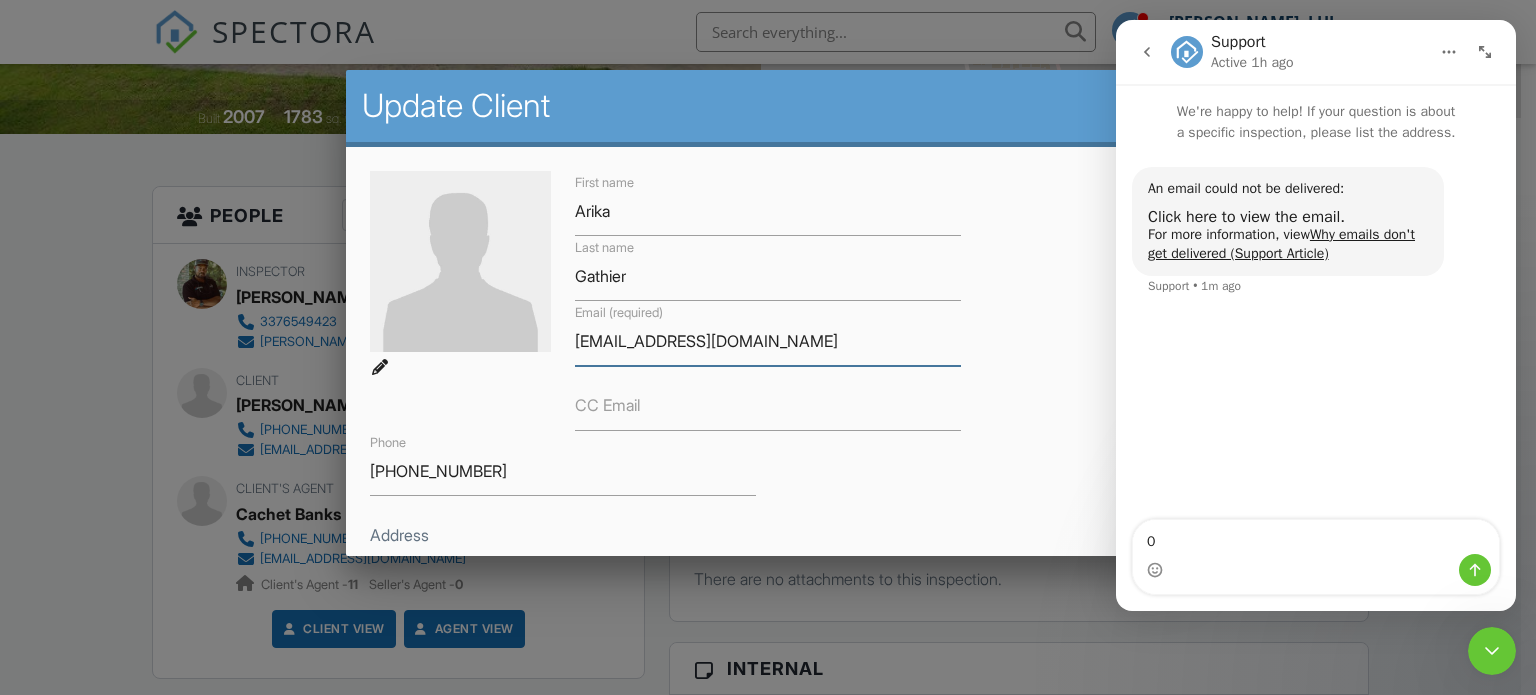 click on "akenner151@gmail.com" at bounding box center [768, 341] 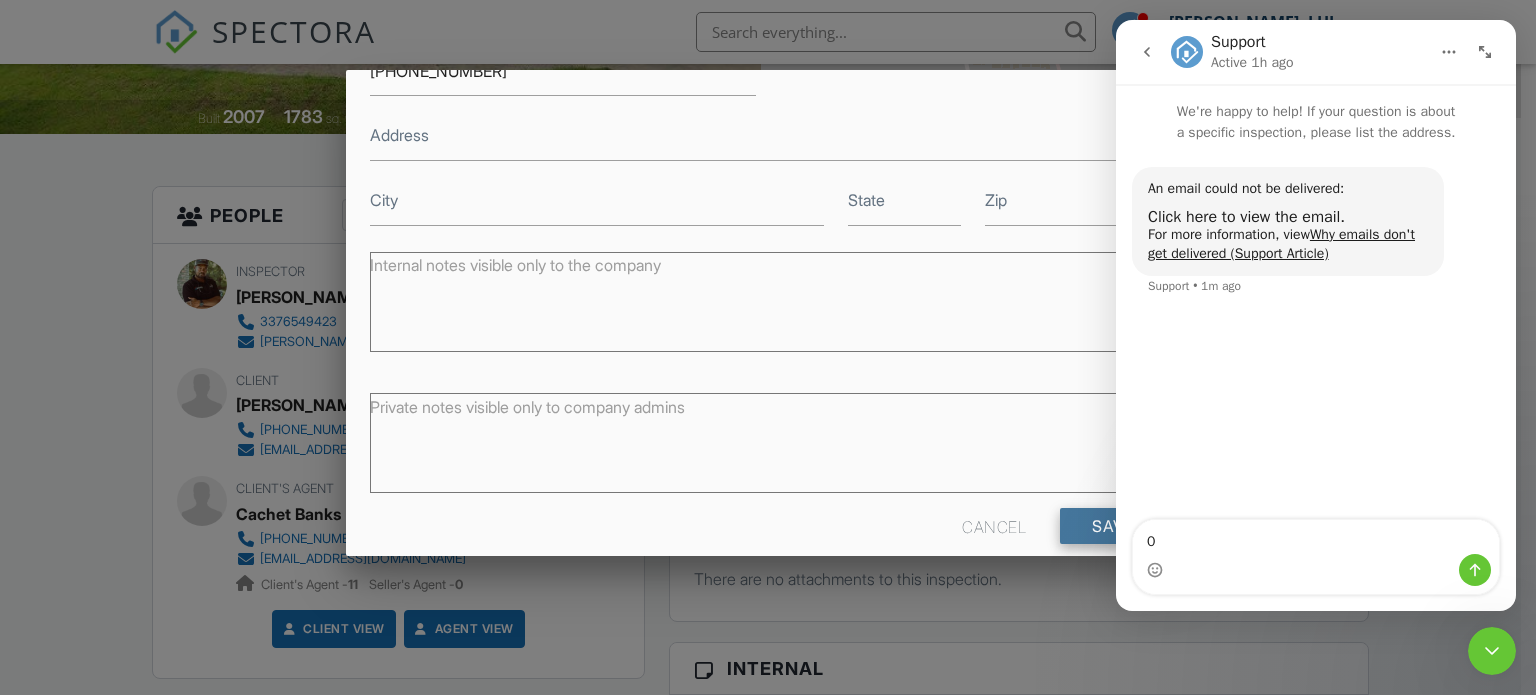 type on "[EMAIL_ADDRESS][DOMAIN_NAME]" 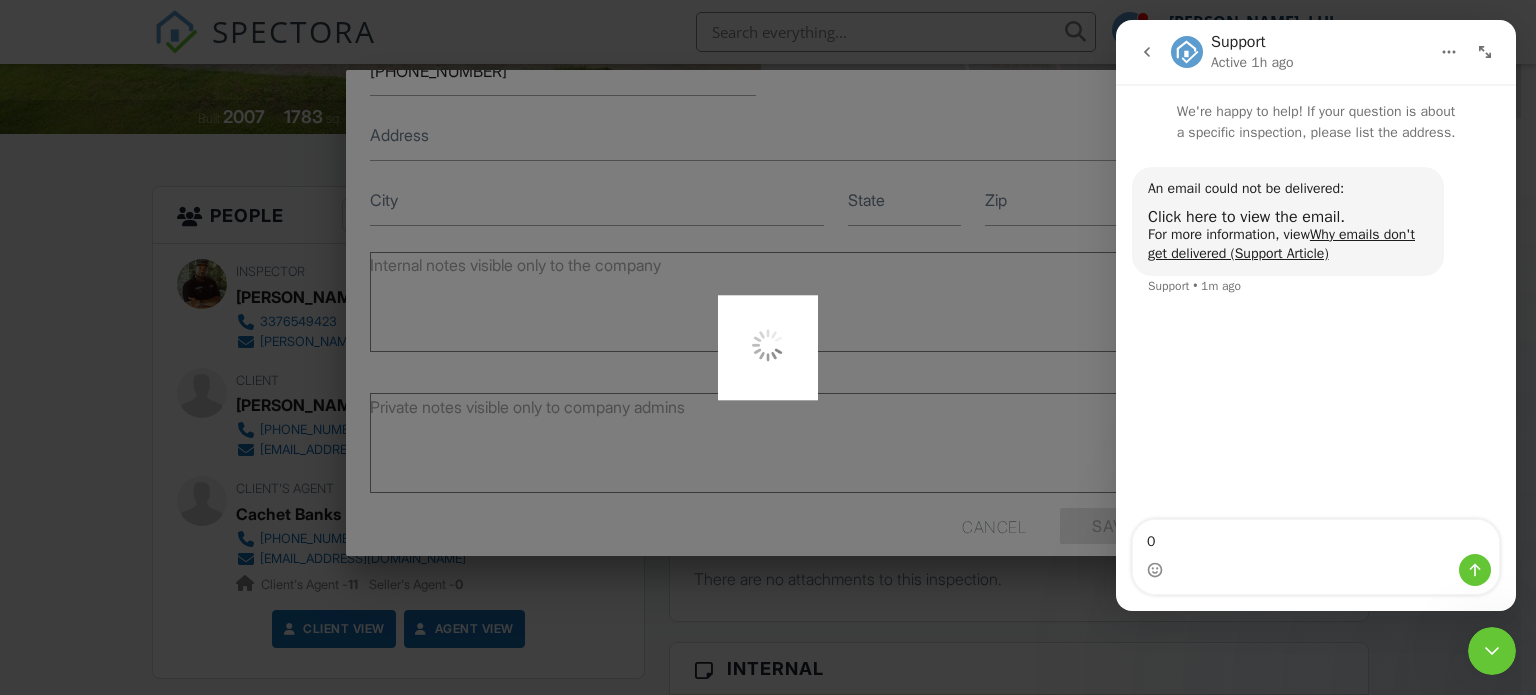 click 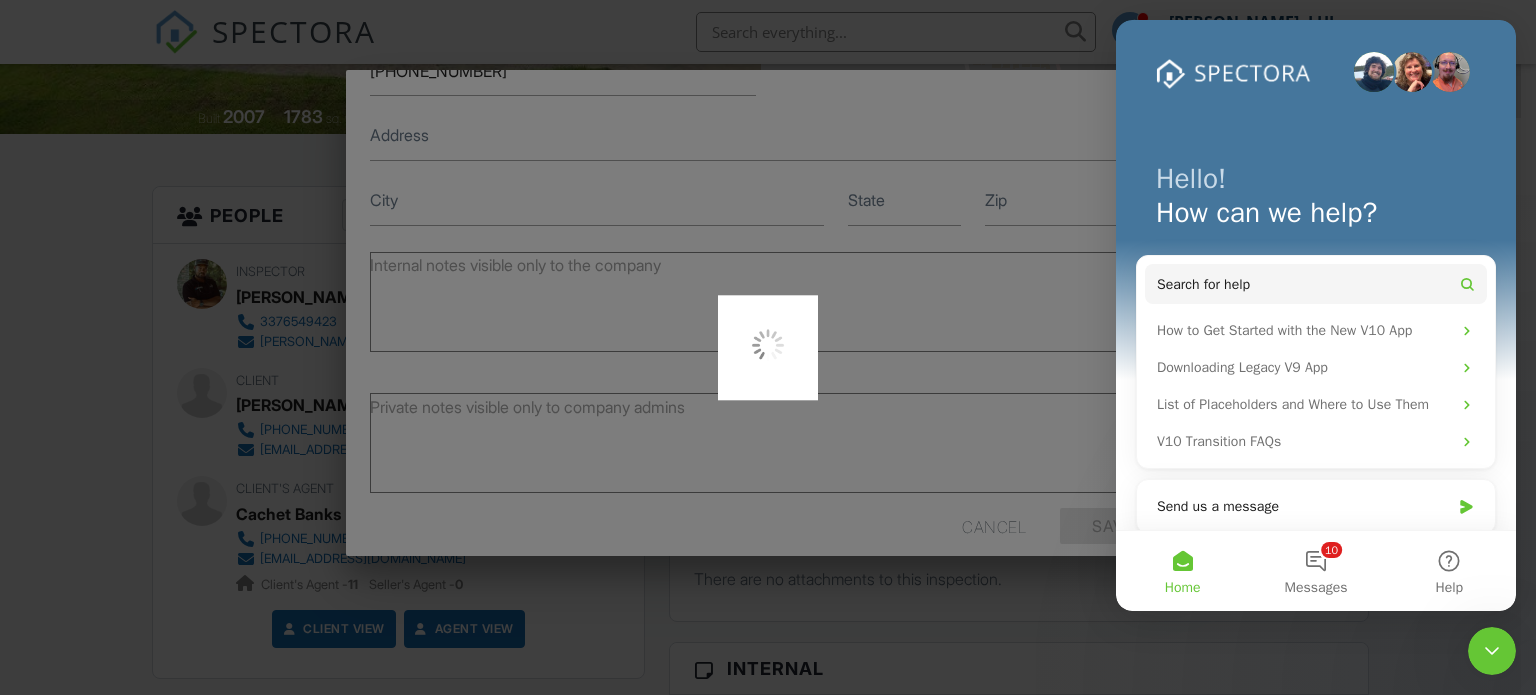 drag, startPoint x: 1508, startPoint y: 658, endPoint x: 1498, endPoint y: 650, distance: 12.806249 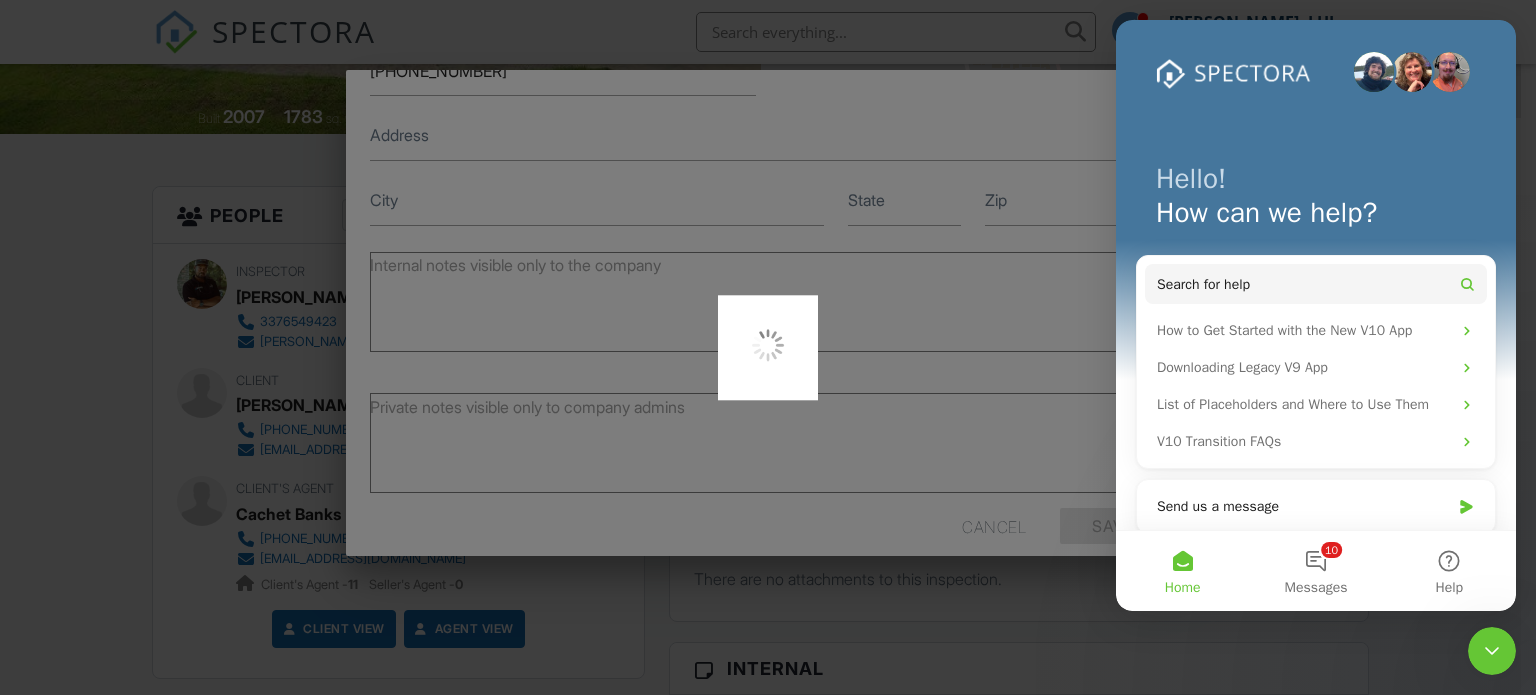 click at bounding box center (1492, 651) 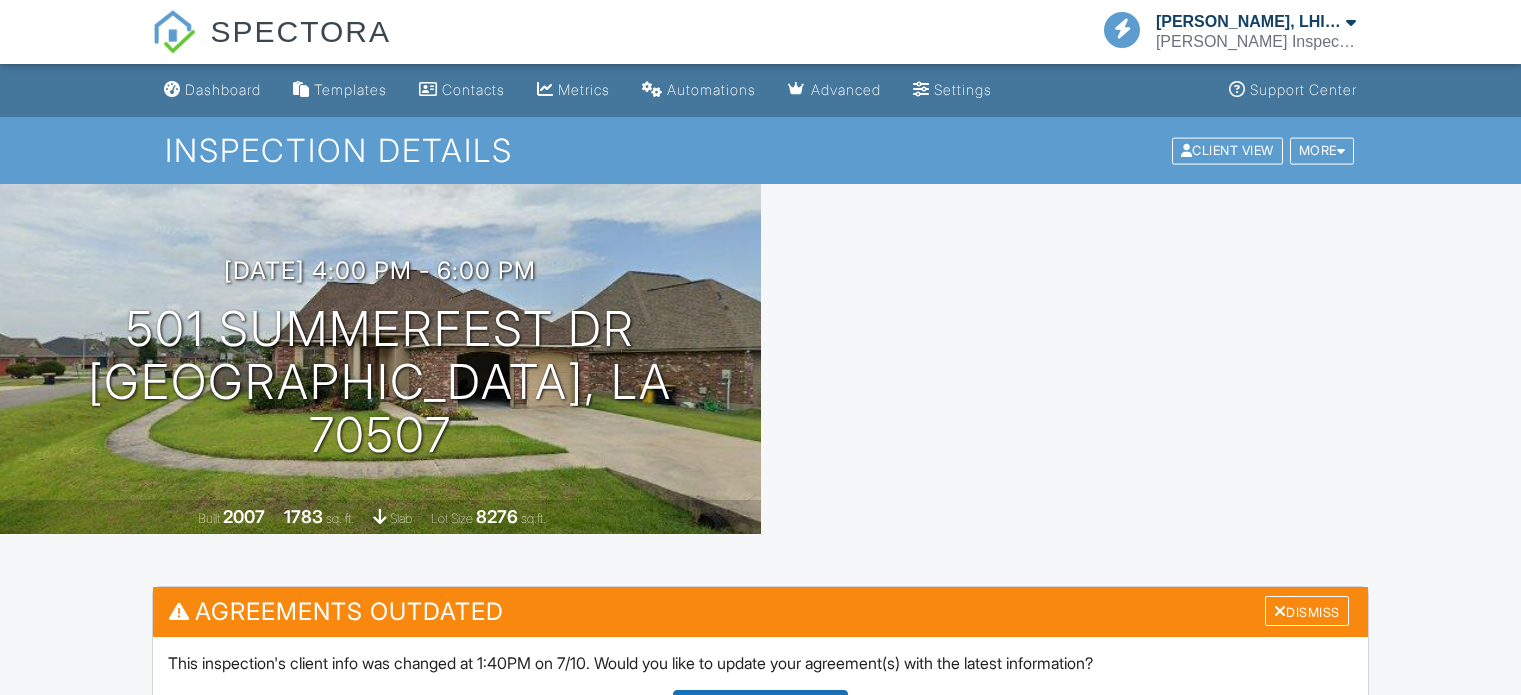 click on "Update Agreements" at bounding box center (760, 709) 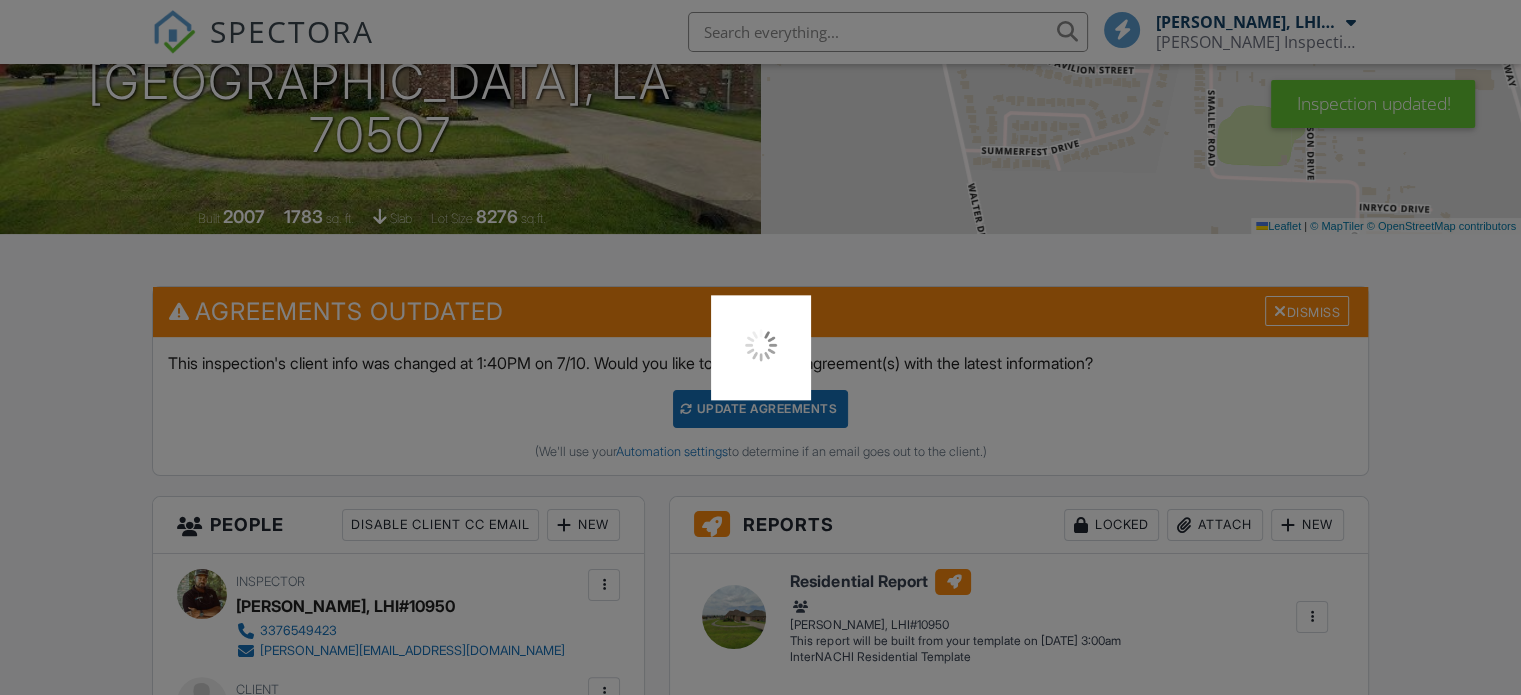 scroll, scrollTop: 300, scrollLeft: 0, axis: vertical 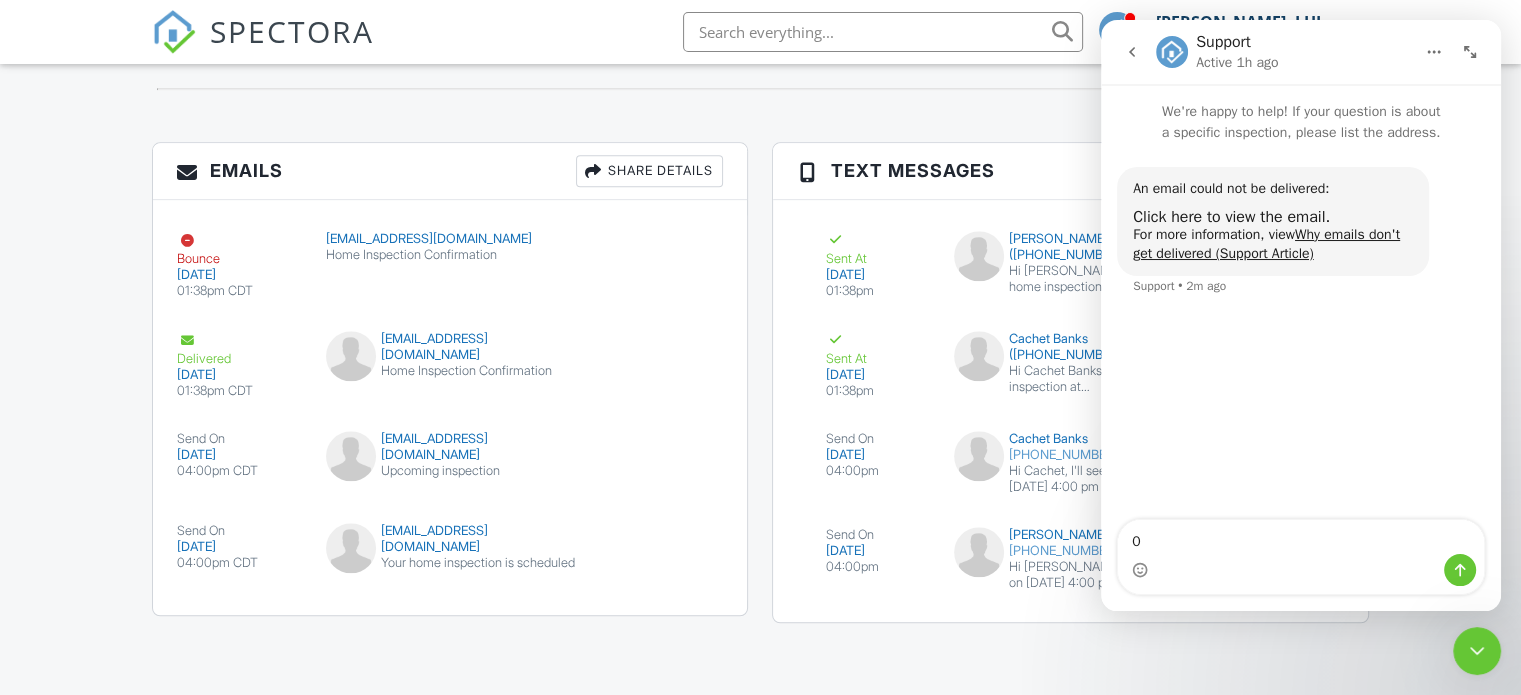 click 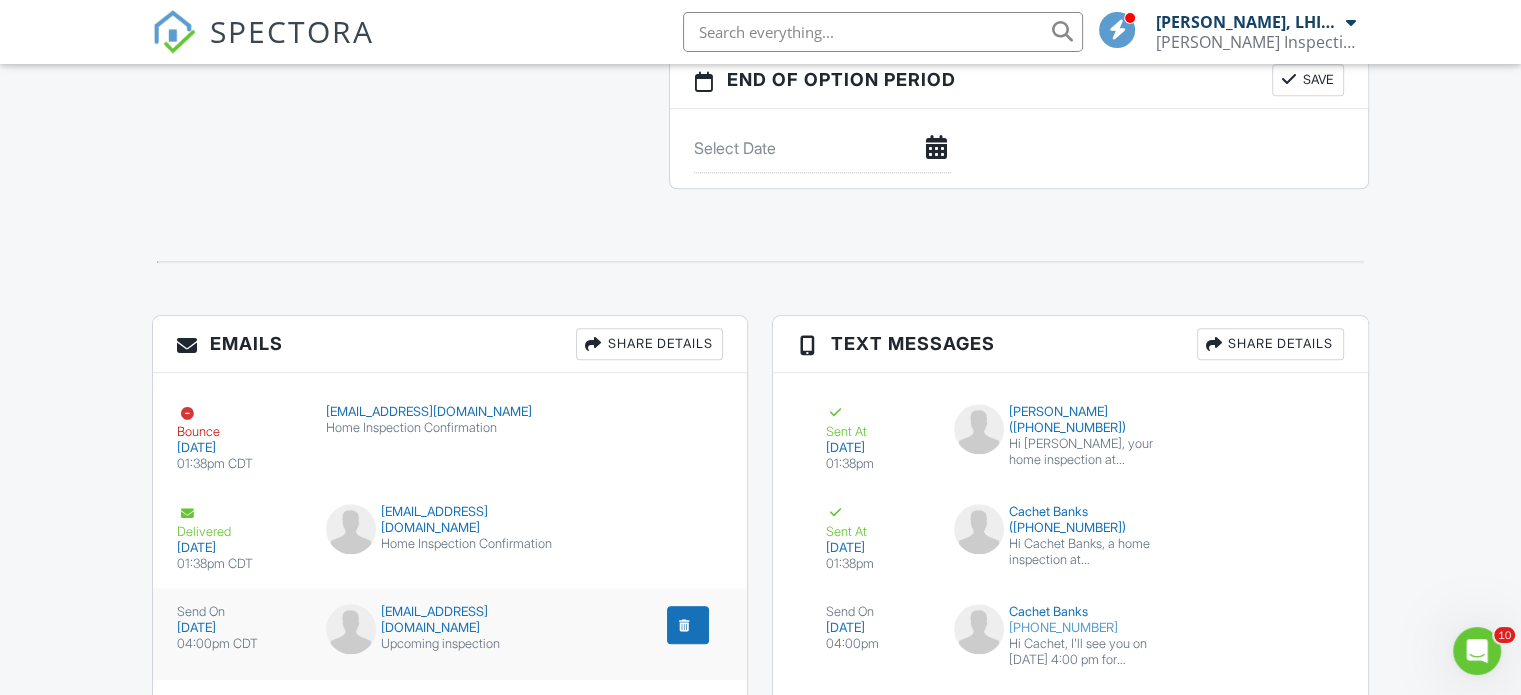scroll, scrollTop: 1839, scrollLeft: 0, axis: vertical 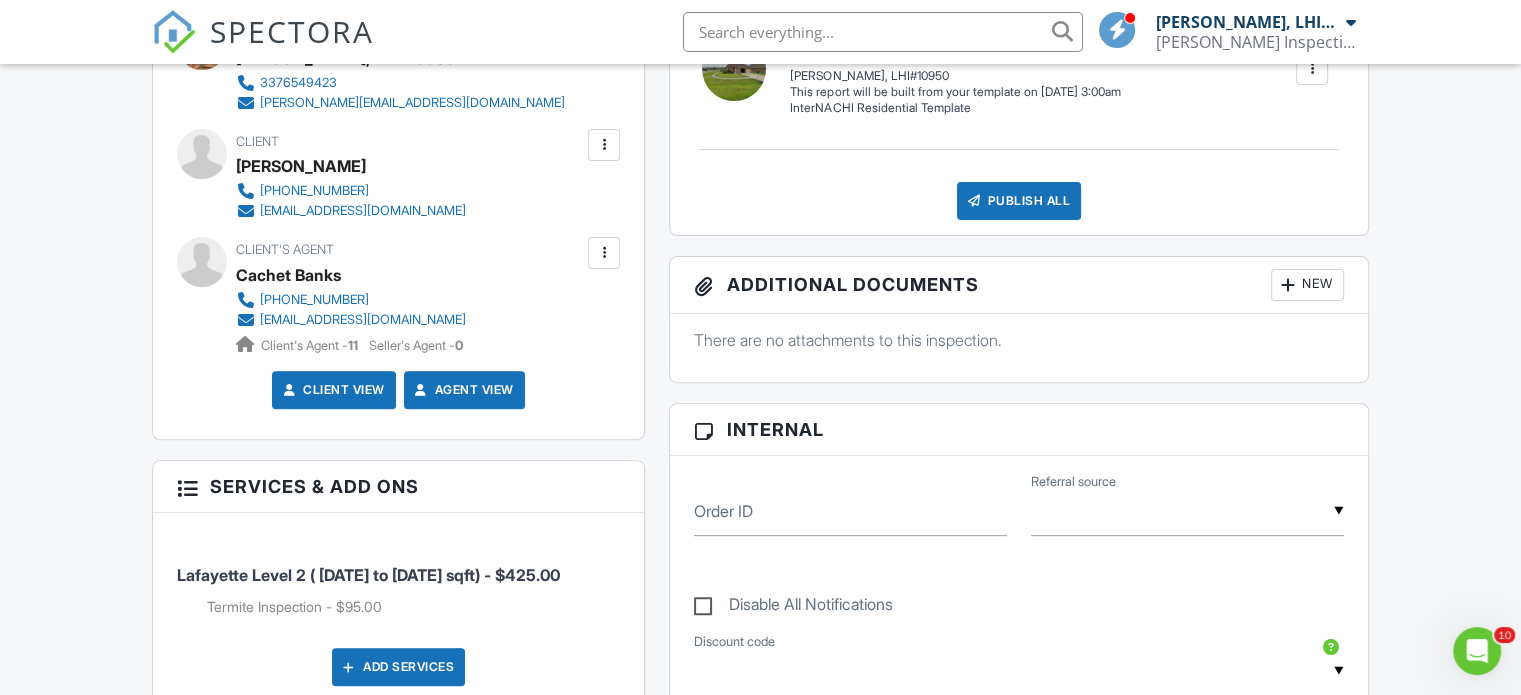 click at bounding box center (604, 145) 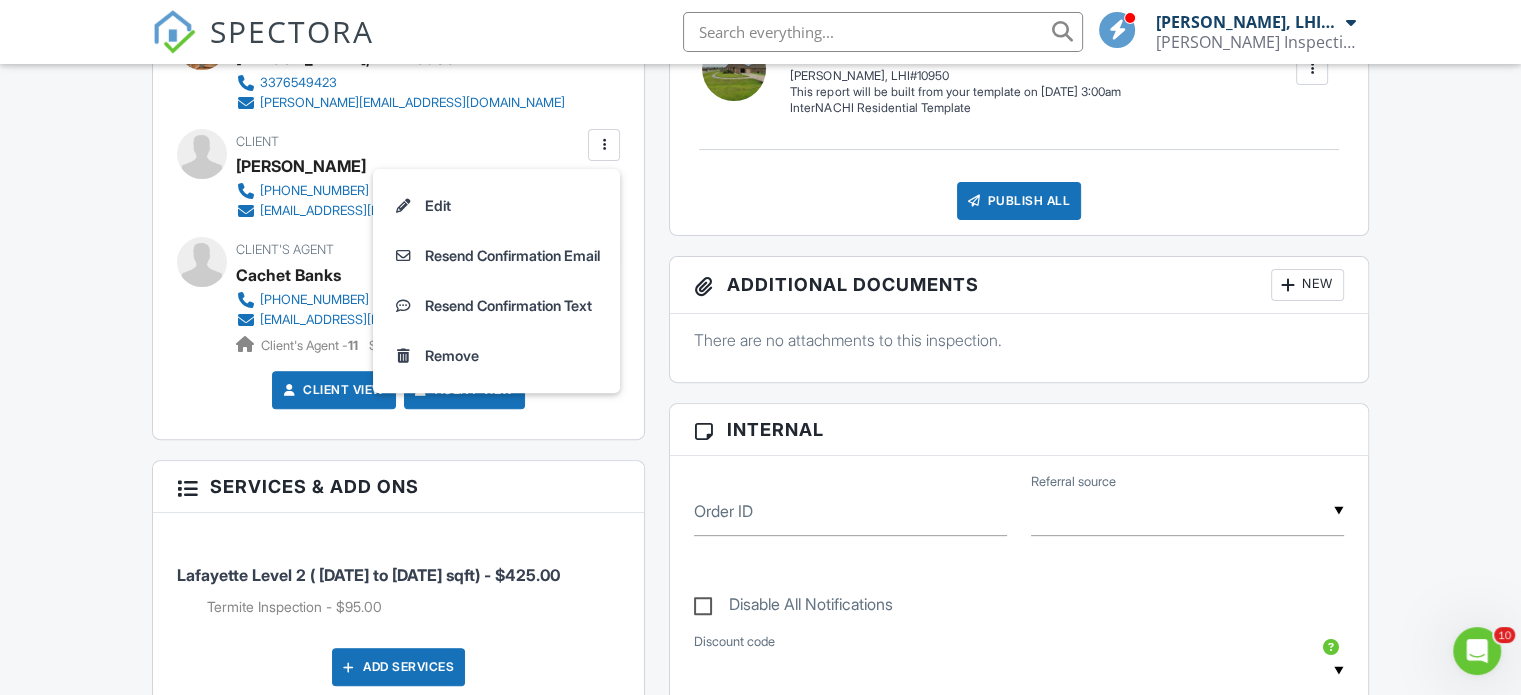 click on "Resend Confirmation Email" at bounding box center (496, 256) 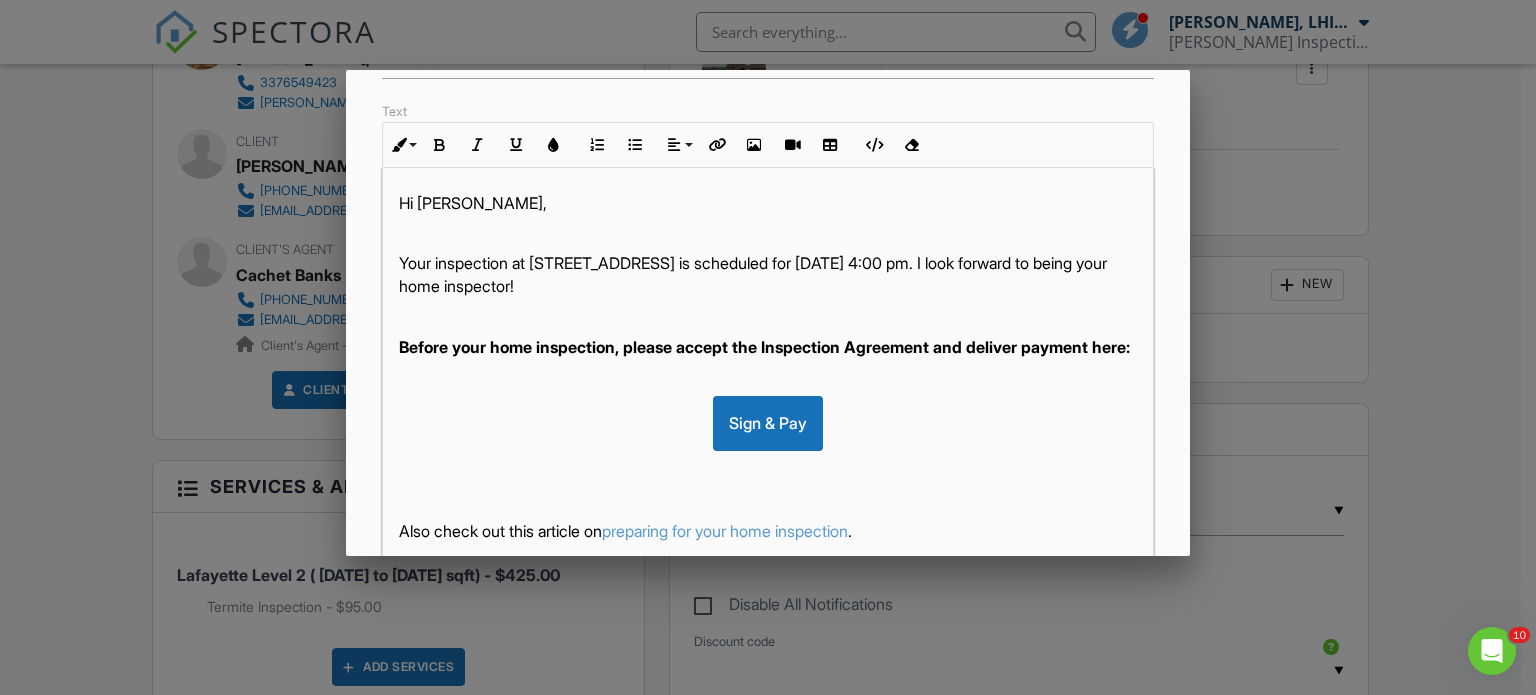 scroll, scrollTop: 496, scrollLeft: 0, axis: vertical 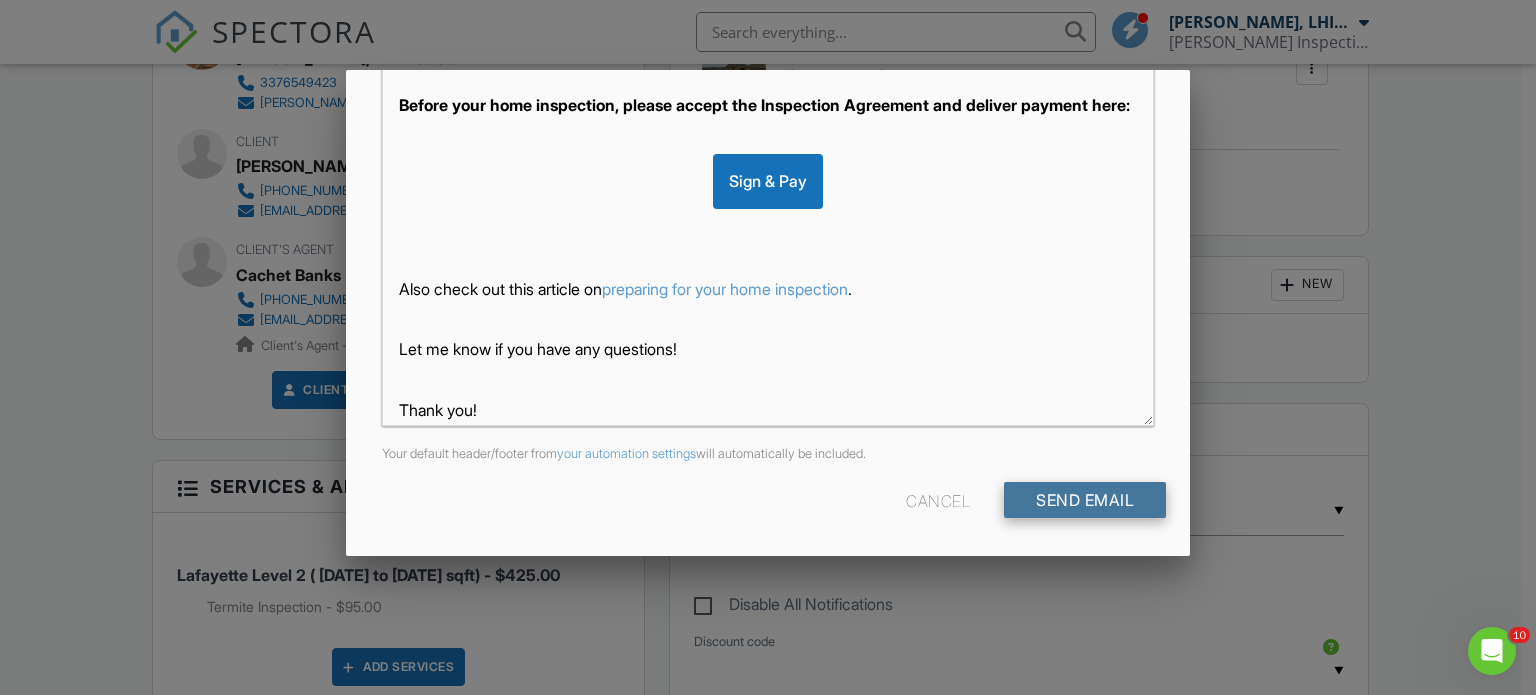 click on "Send Email" at bounding box center [1085, 500] 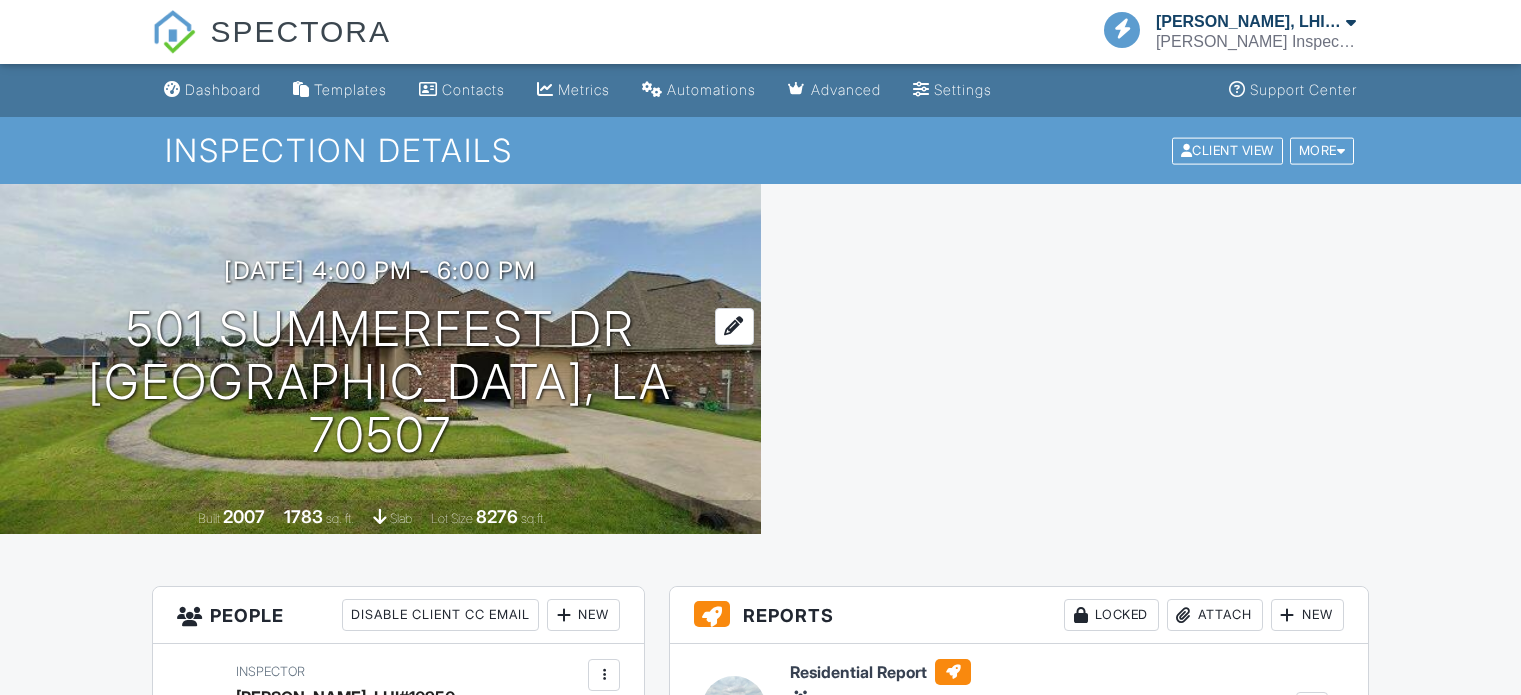 scroll, scrollTop: 0, scrollLeft: 0, axis: both 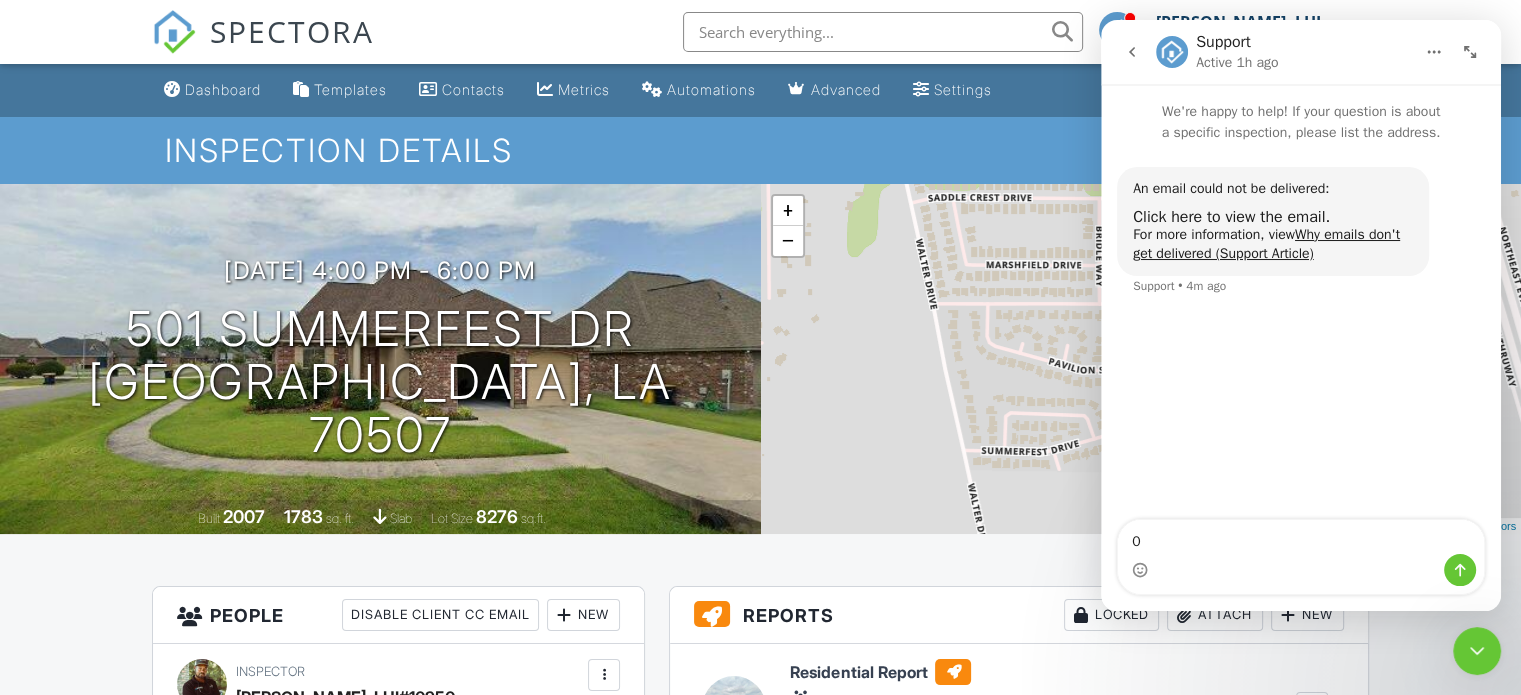 click at bounding box center (1477, 651) 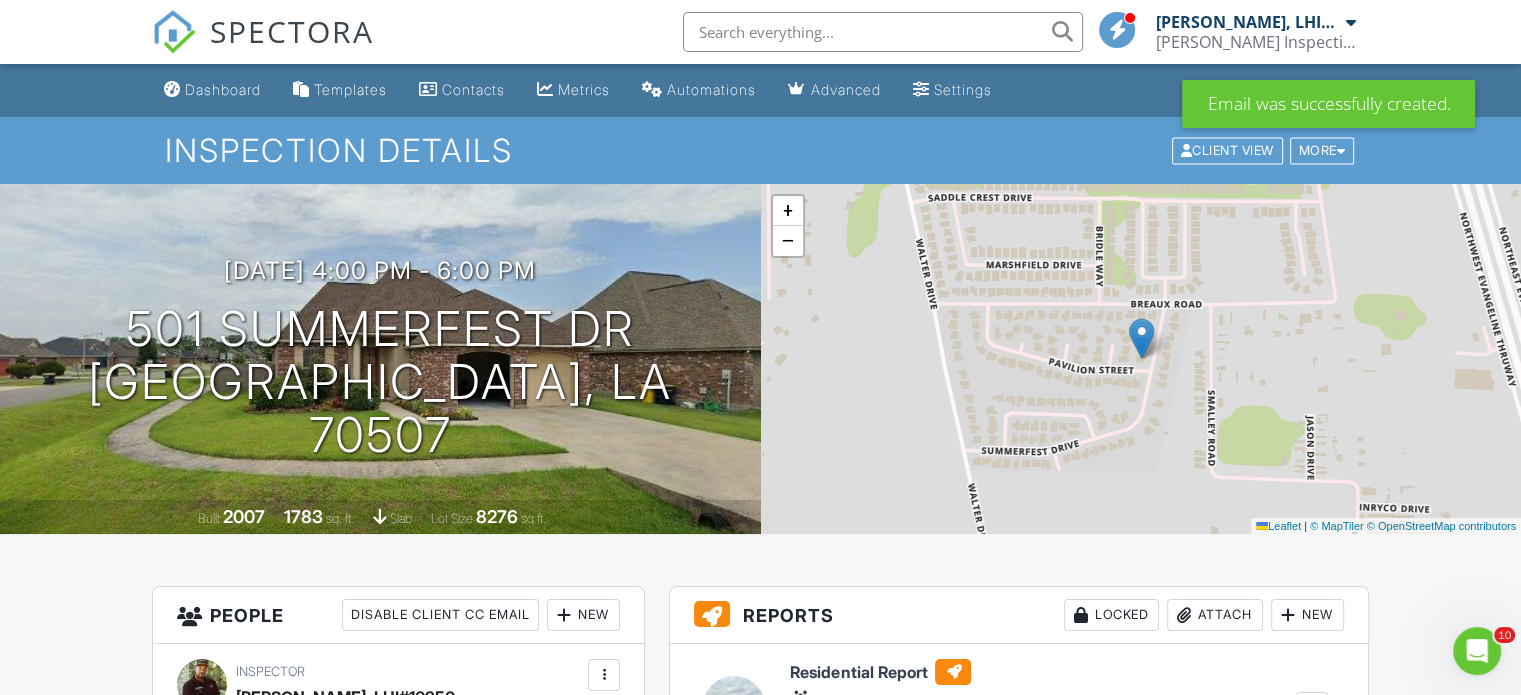 scroll, scrollTop: 0, scrollLeft: 0, axis: both 